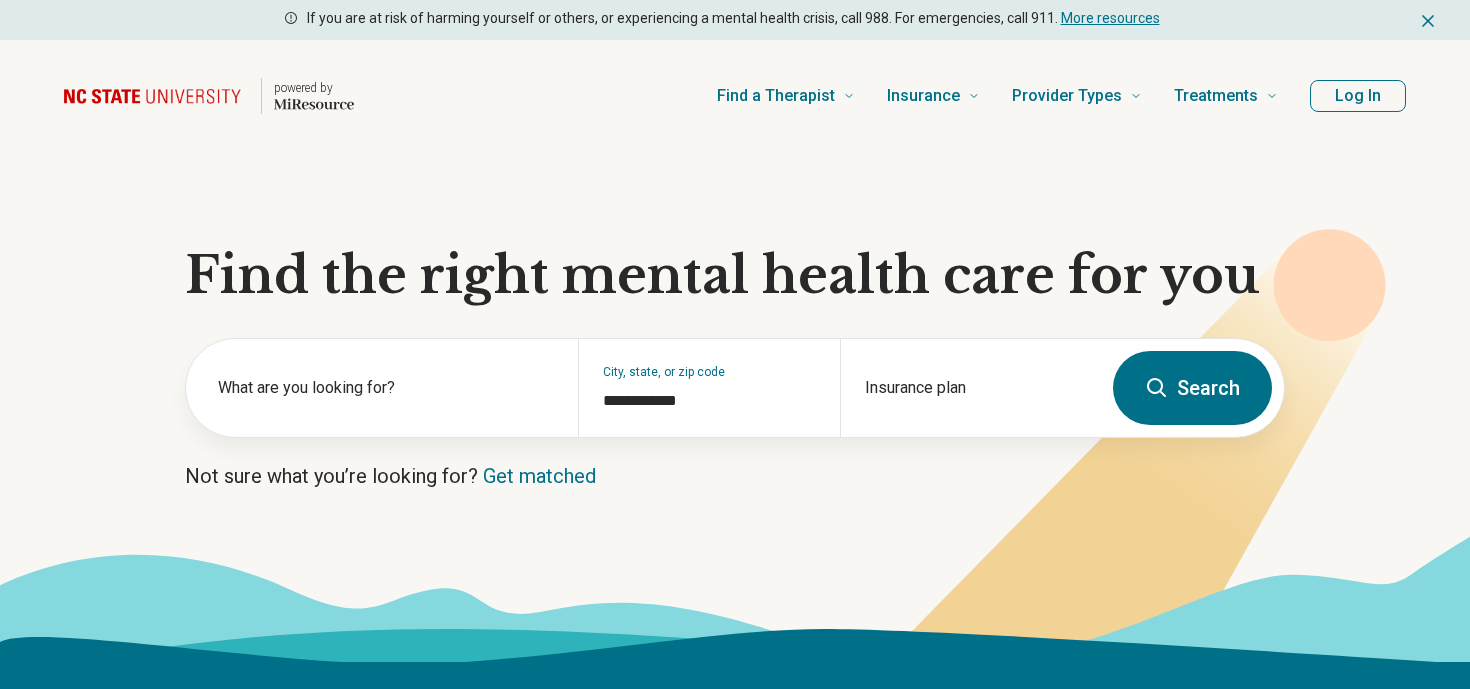 scroll, scrollTop: 0, scrollLeft: 0, axis: both 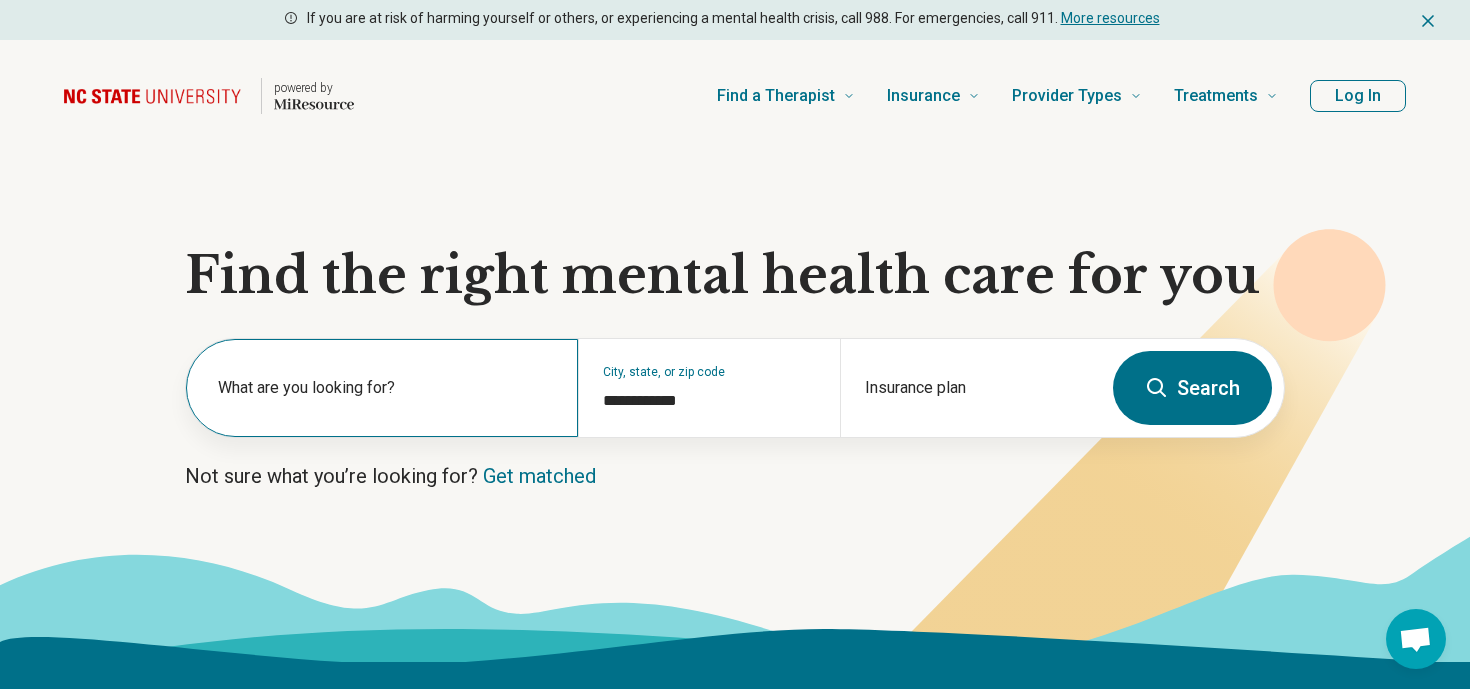 click on "What are you looking for?" at bounding box center (386, 388) 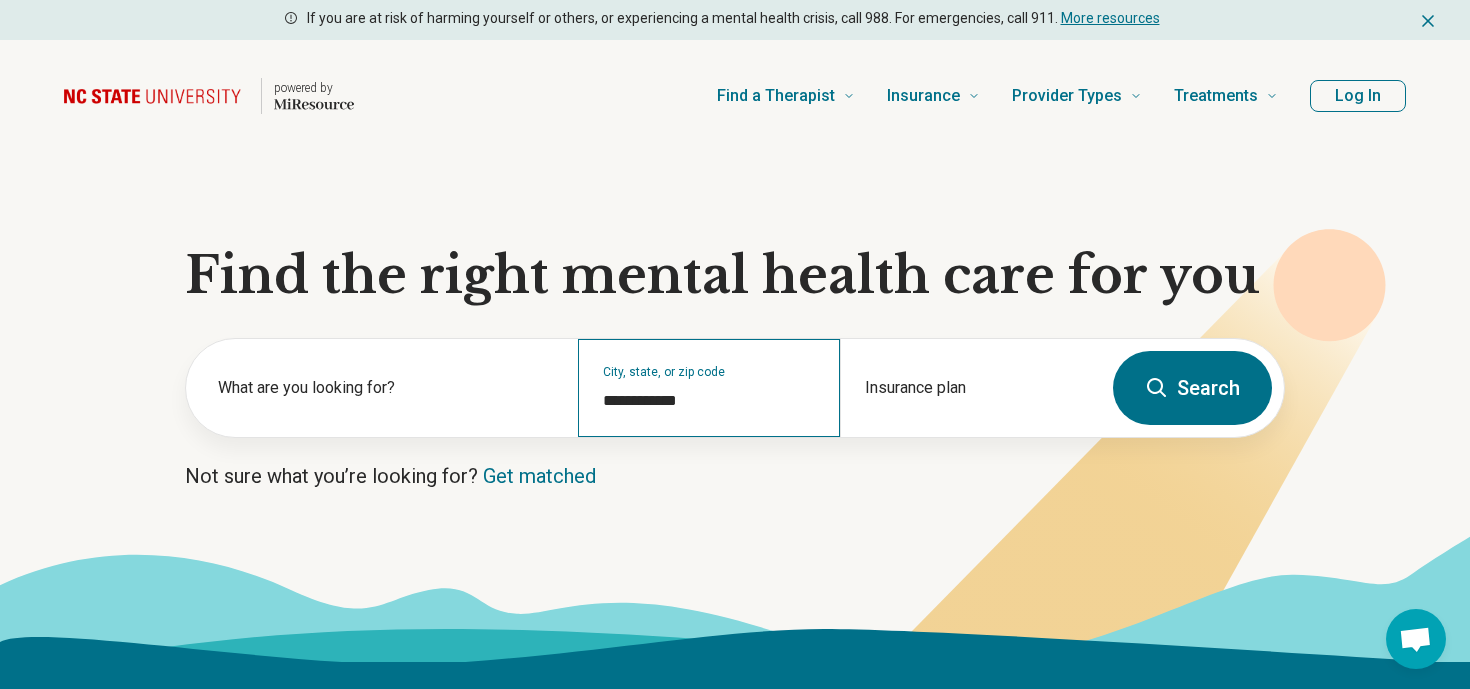 click on "**********" at bounding box center (708, 388) 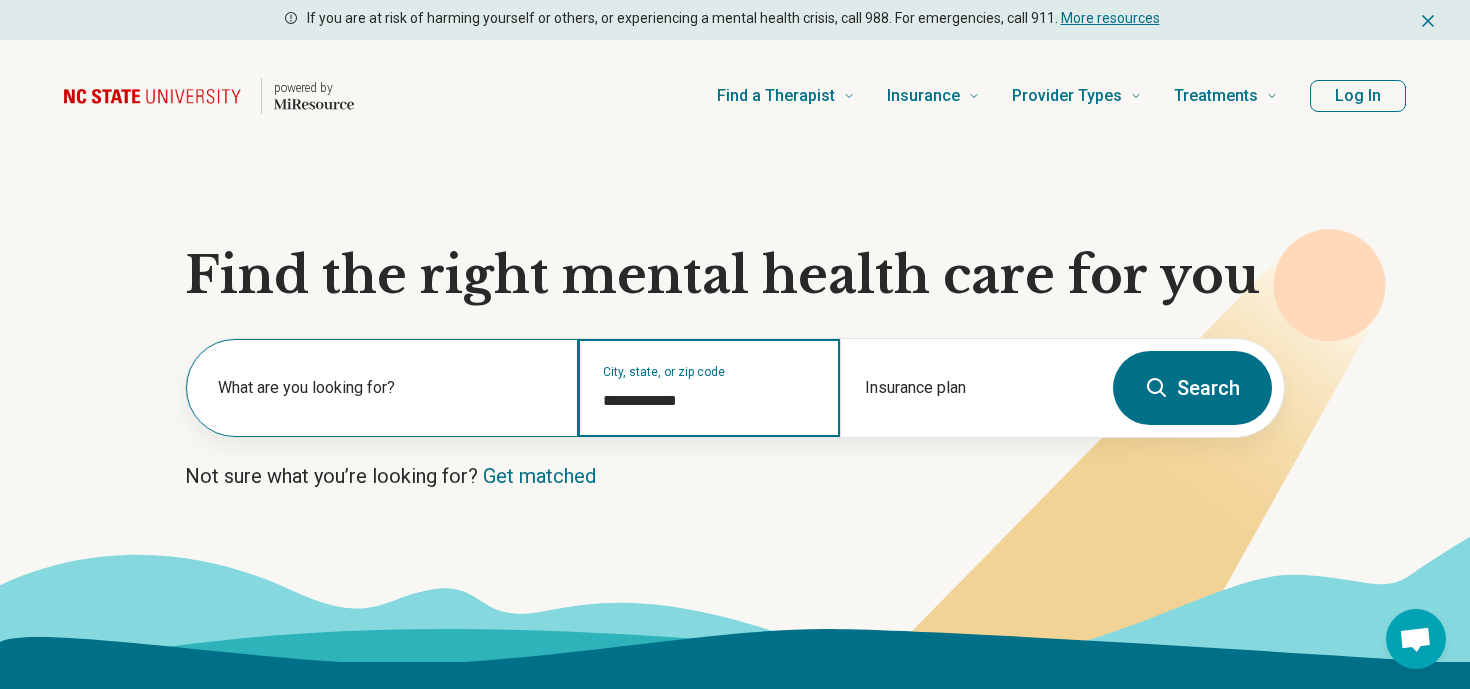 drag, startPoint x: 695, startPoint y: 406, endPoint x: 447, endPoint y: 381, distance: 249.2569 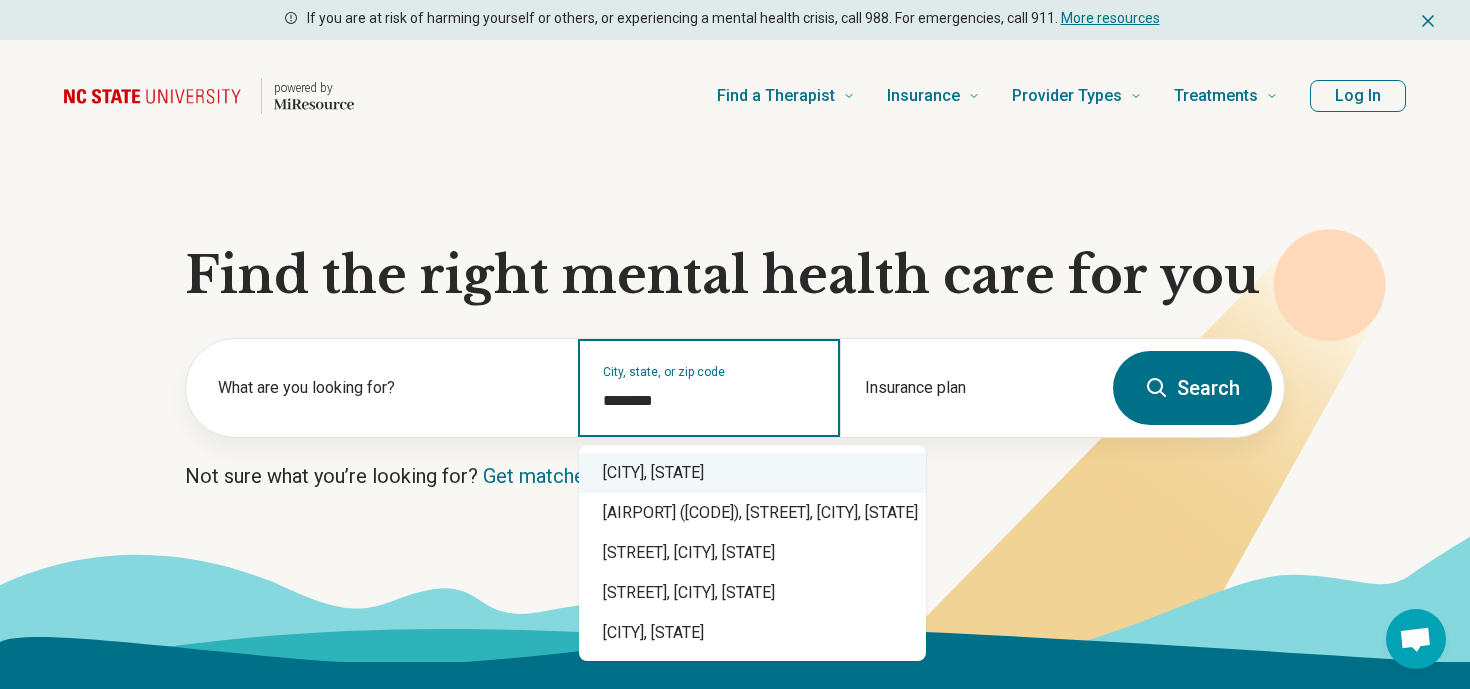 click on "[CITY], [STATE]" at bounding box center [752, 473] 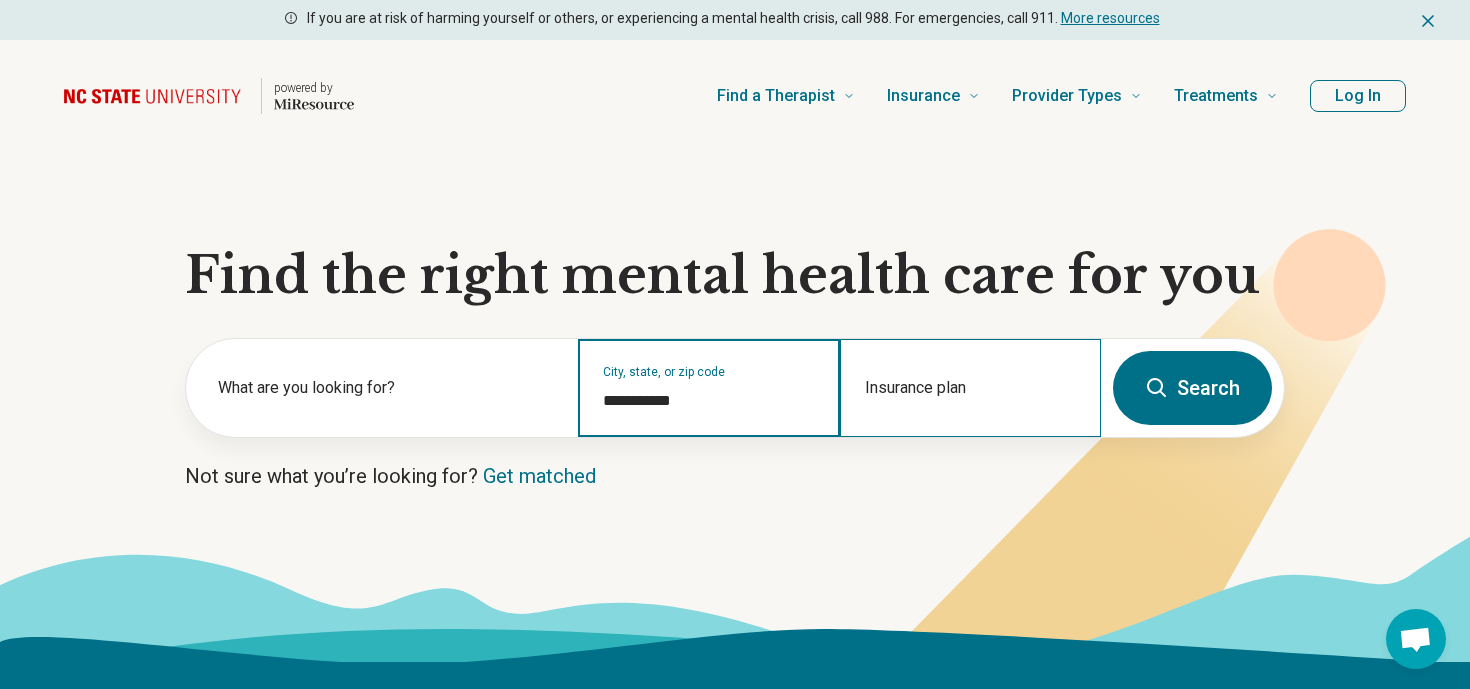 type on "**********" 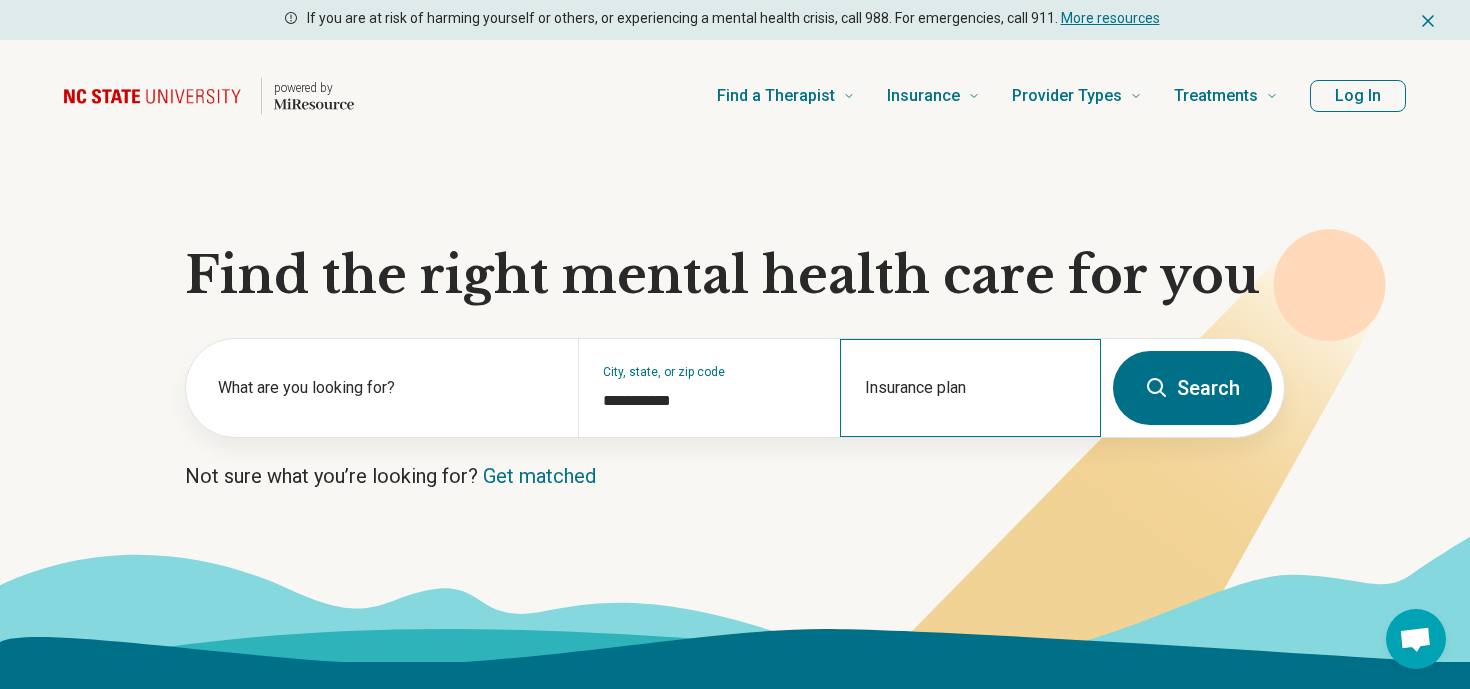 click on "Insurance plan" at bounding box center (970, 388) 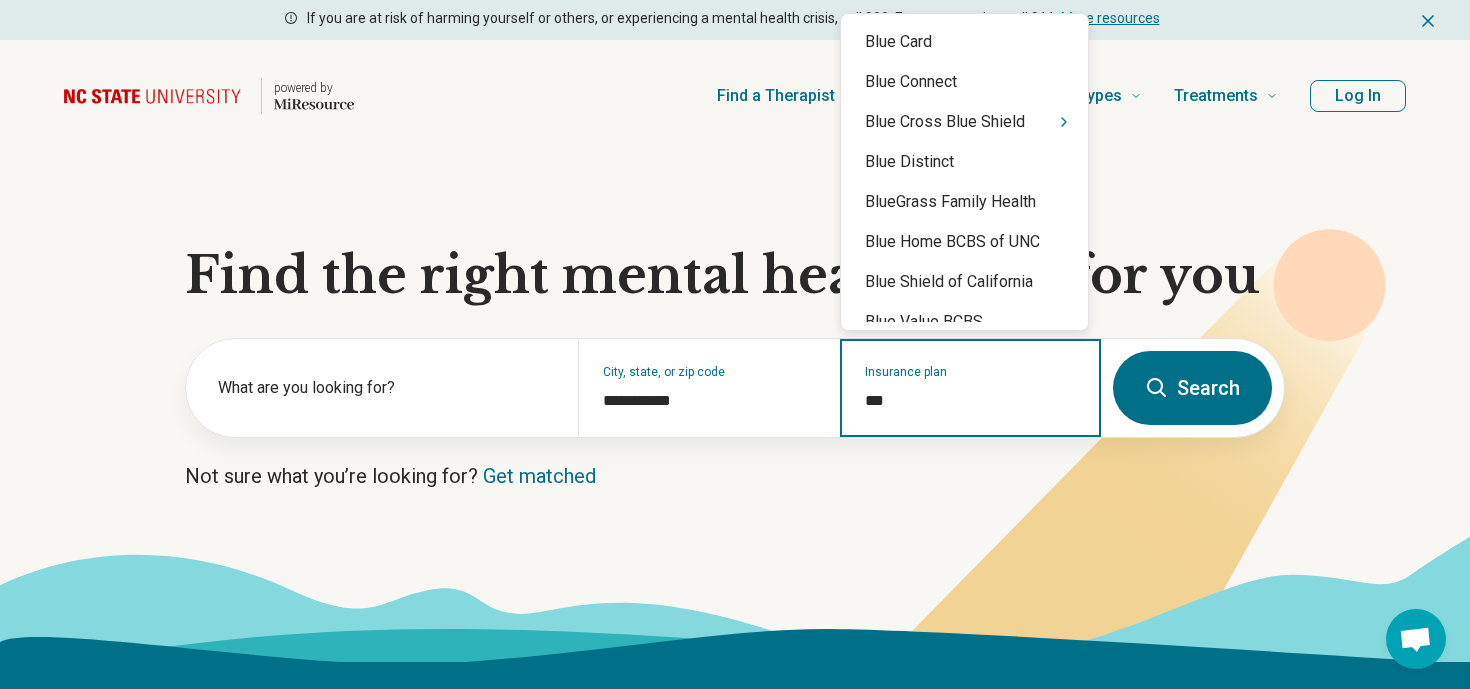 type on "****" 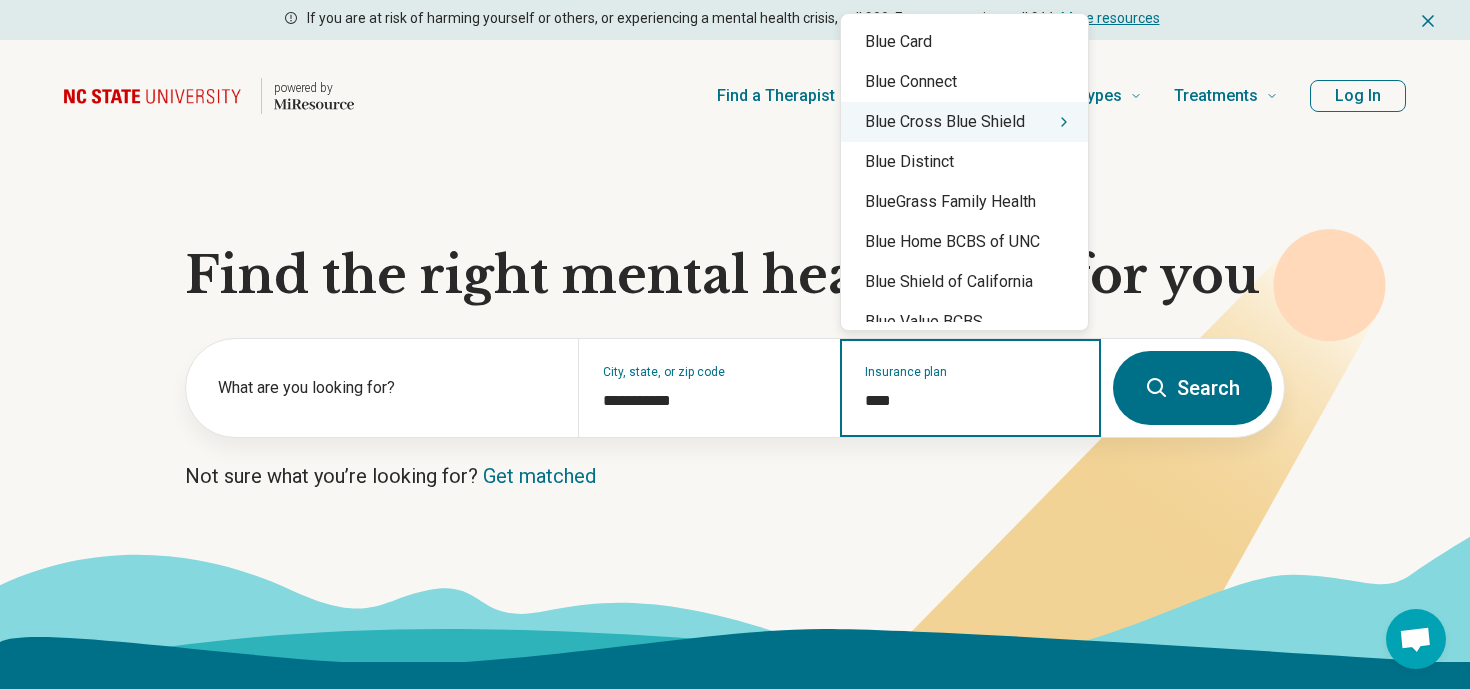 click on "Blue Cross Blue Shield" at bounding box center [964, 122] 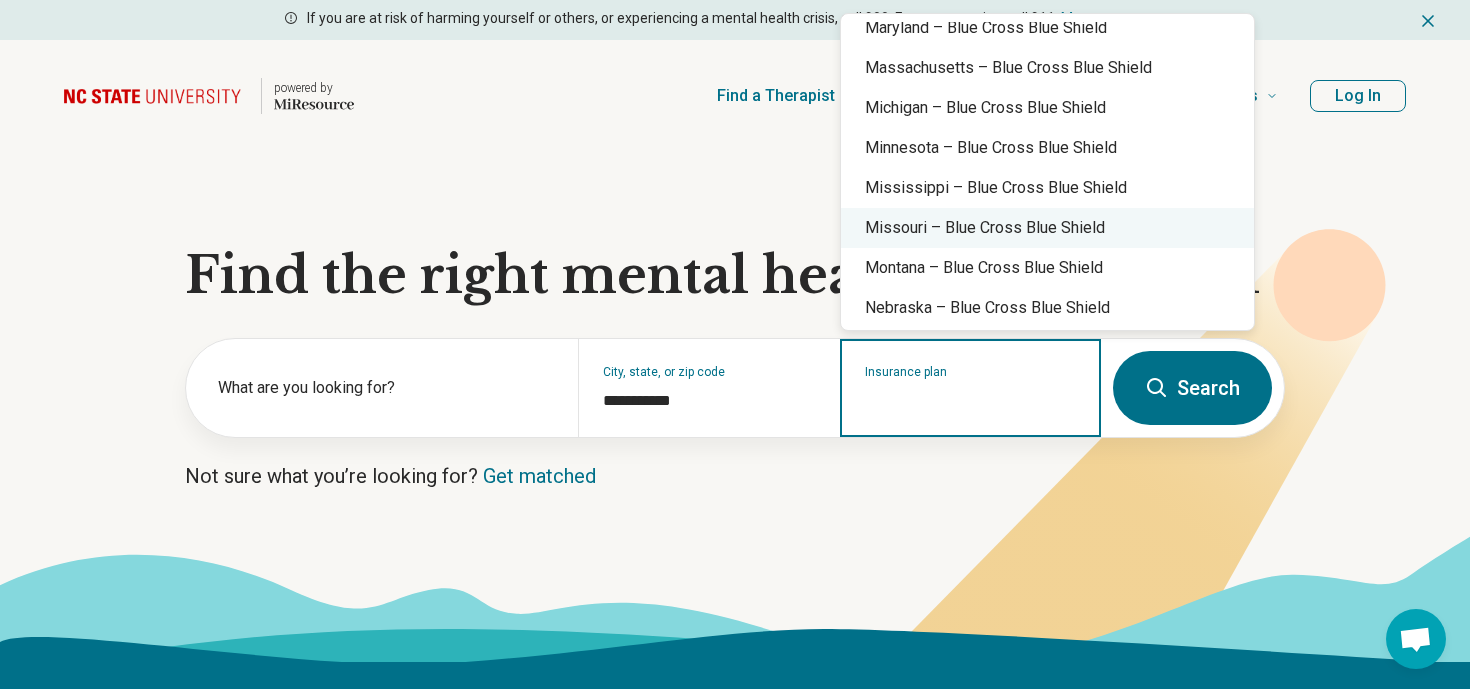 scroll, scrollTop: 772, scrollLeft: 0, axis: vertical 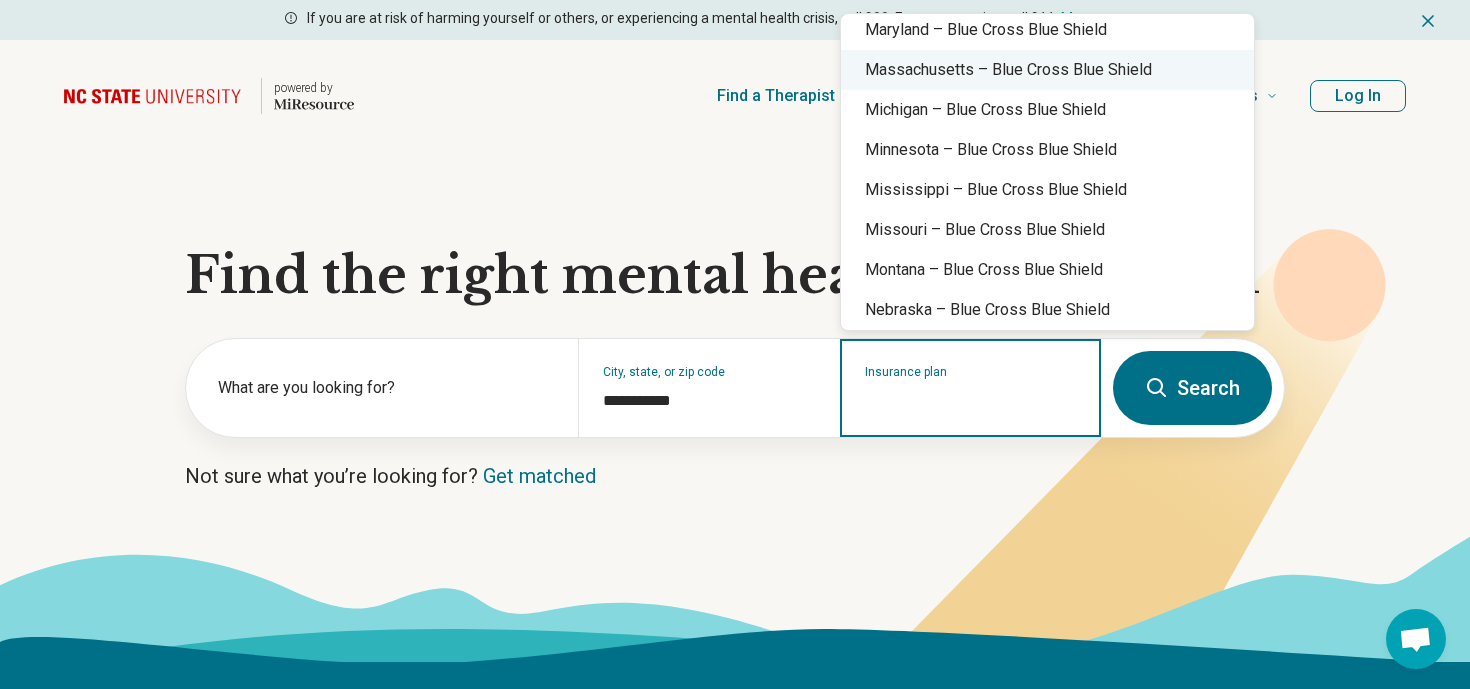 click on "Massachusetts – Blue Cross Blue Shield" at bounding box center [1047, 70] 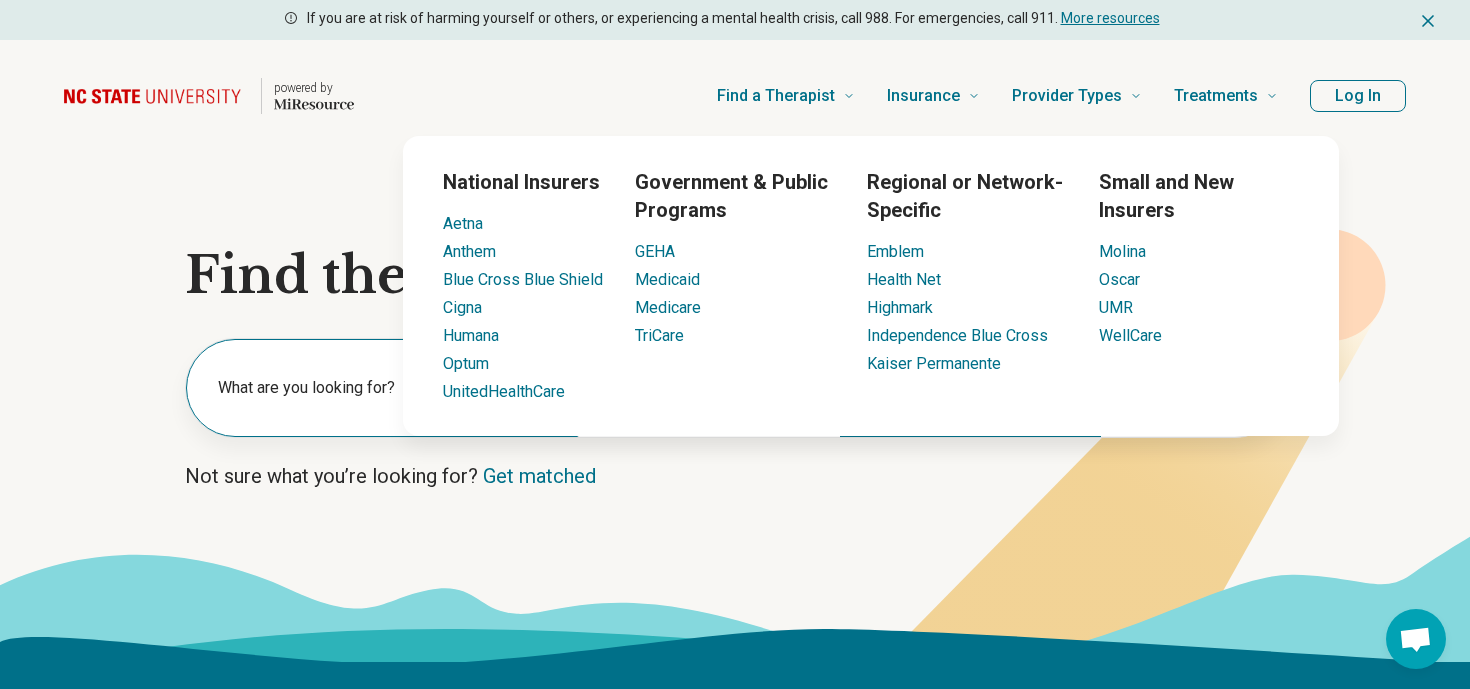 type on "**********" 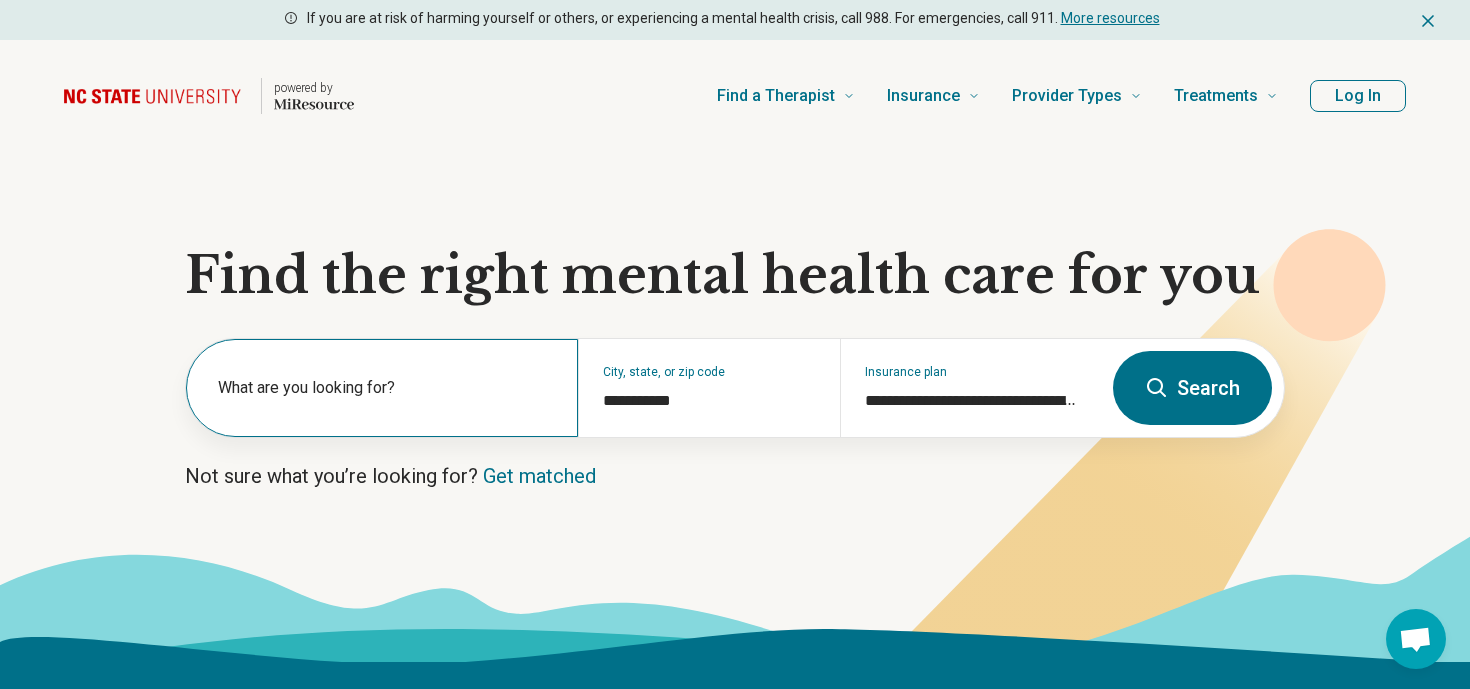 click on "What are you looking for?" at bounding box center [386, 388] 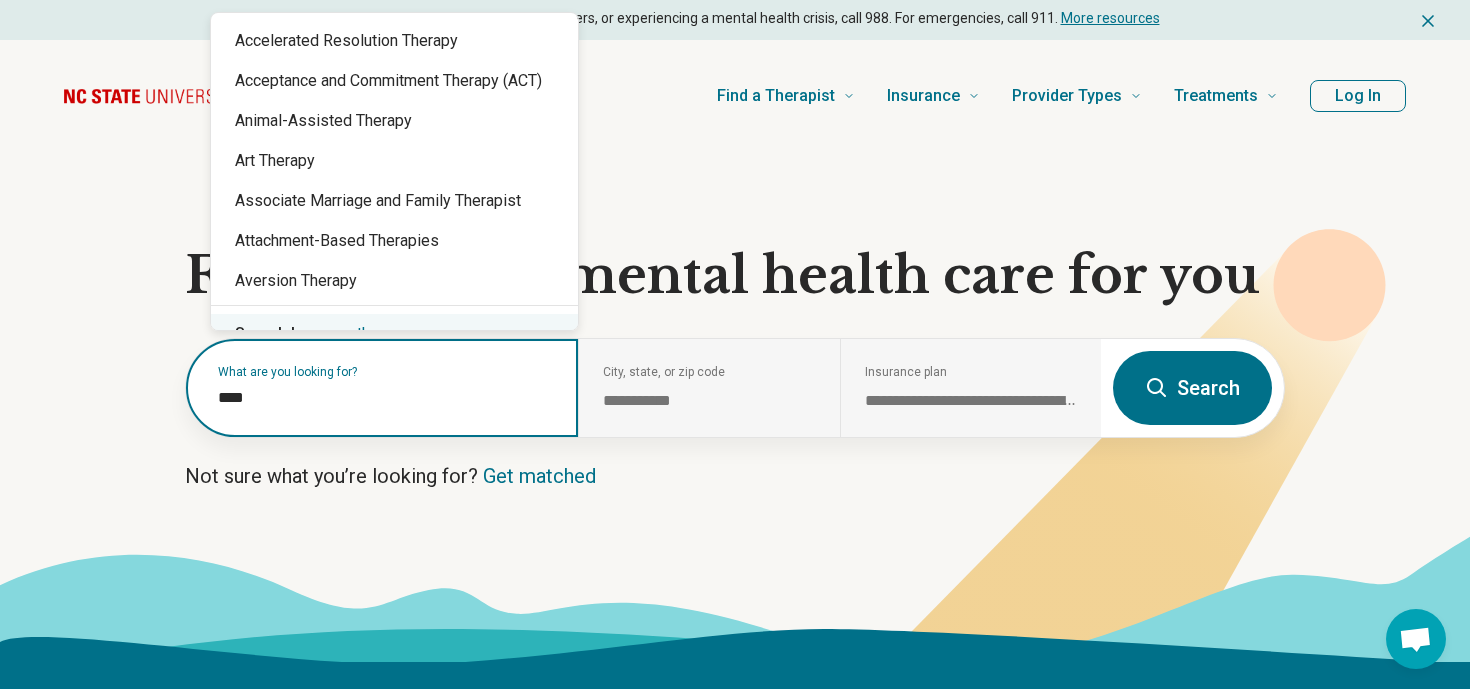 drag, startPoint x: 279, startPoint y: 397, endPoint x: 0, endPoint y: 394, distance: 279.01614 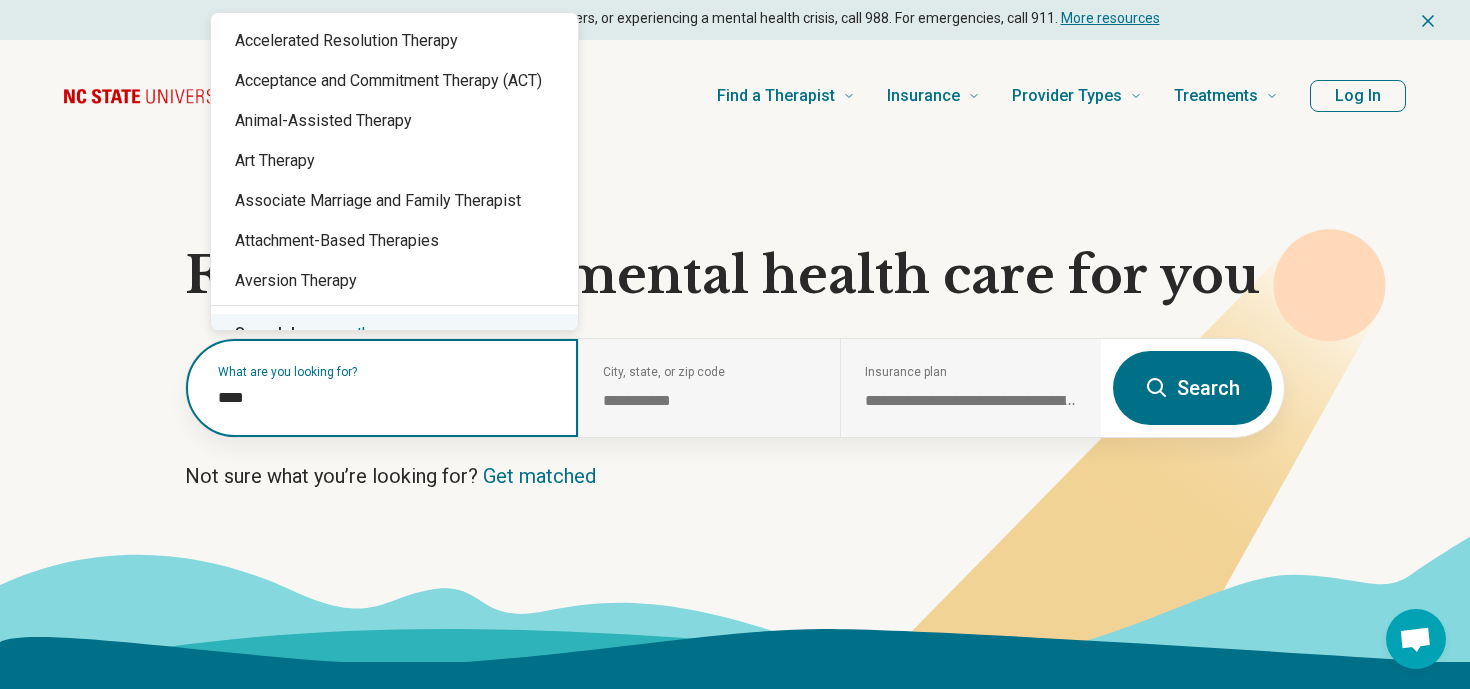 click on "**********" at bounding box center [735, 407] 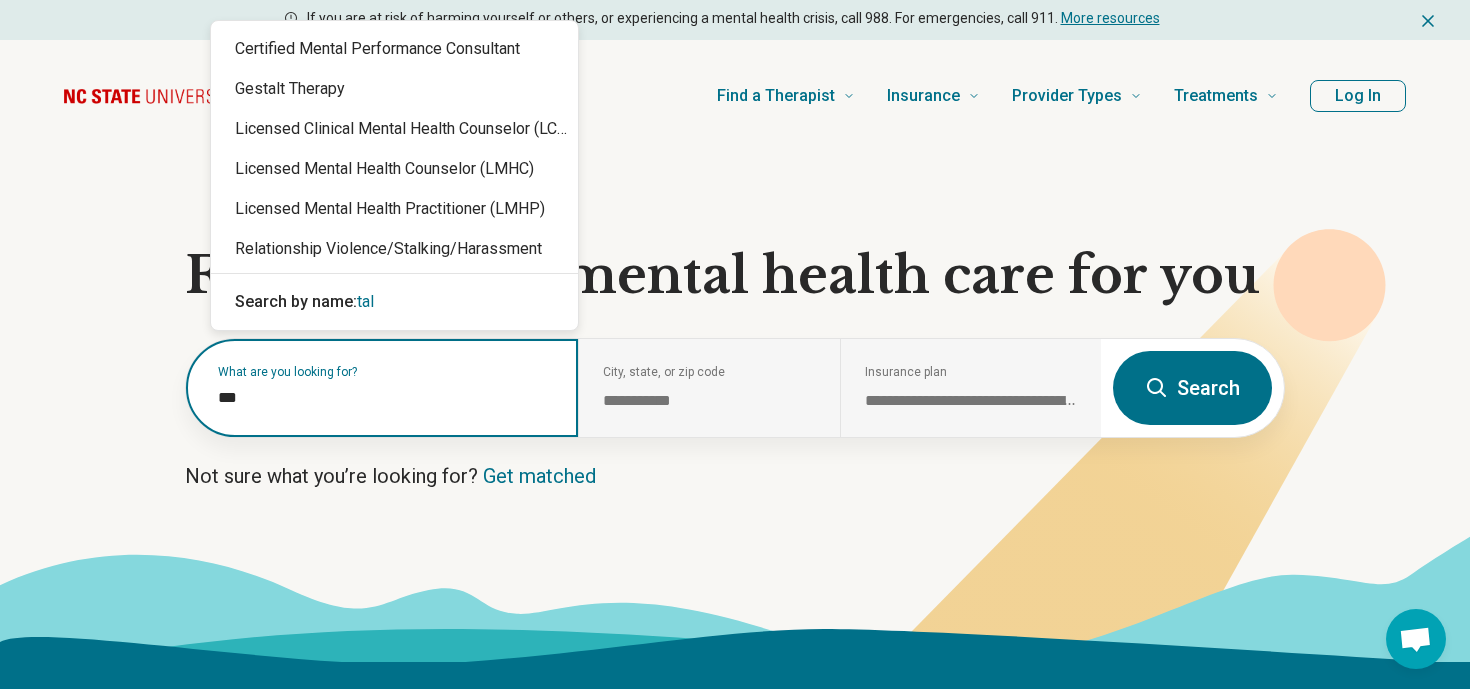 type on "****" 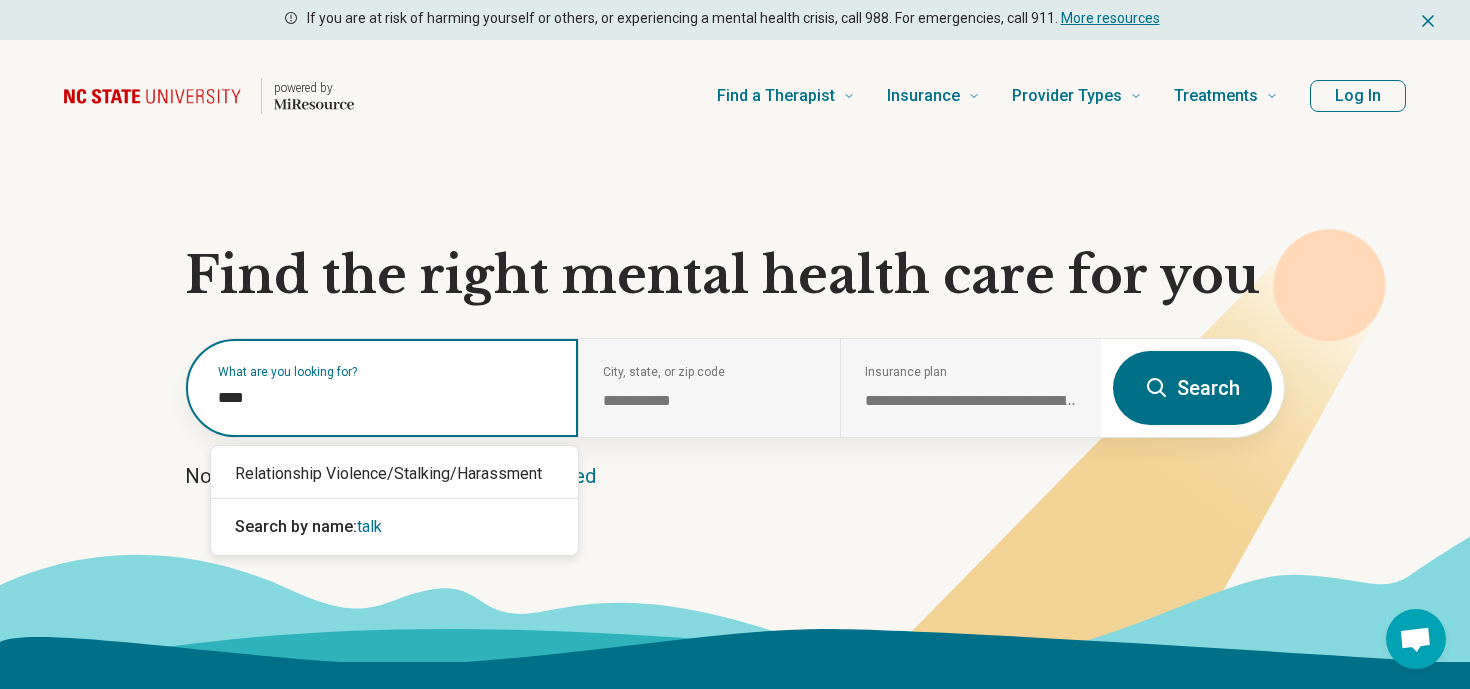 drag, startPoint x: 300, startPoint y: 404, endPoint x: 63, endPoint y: 366, distance: 240.02708 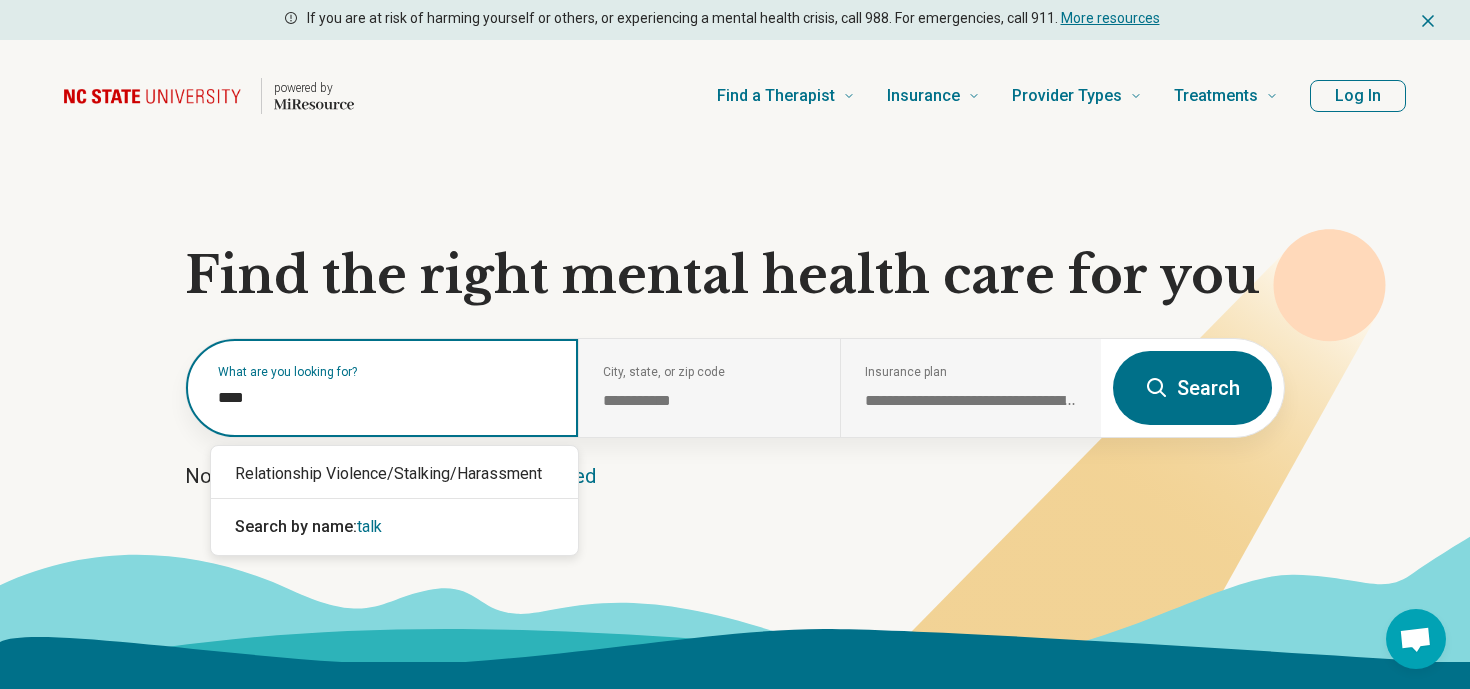 click on "**********" at bounding box center (735, 407) 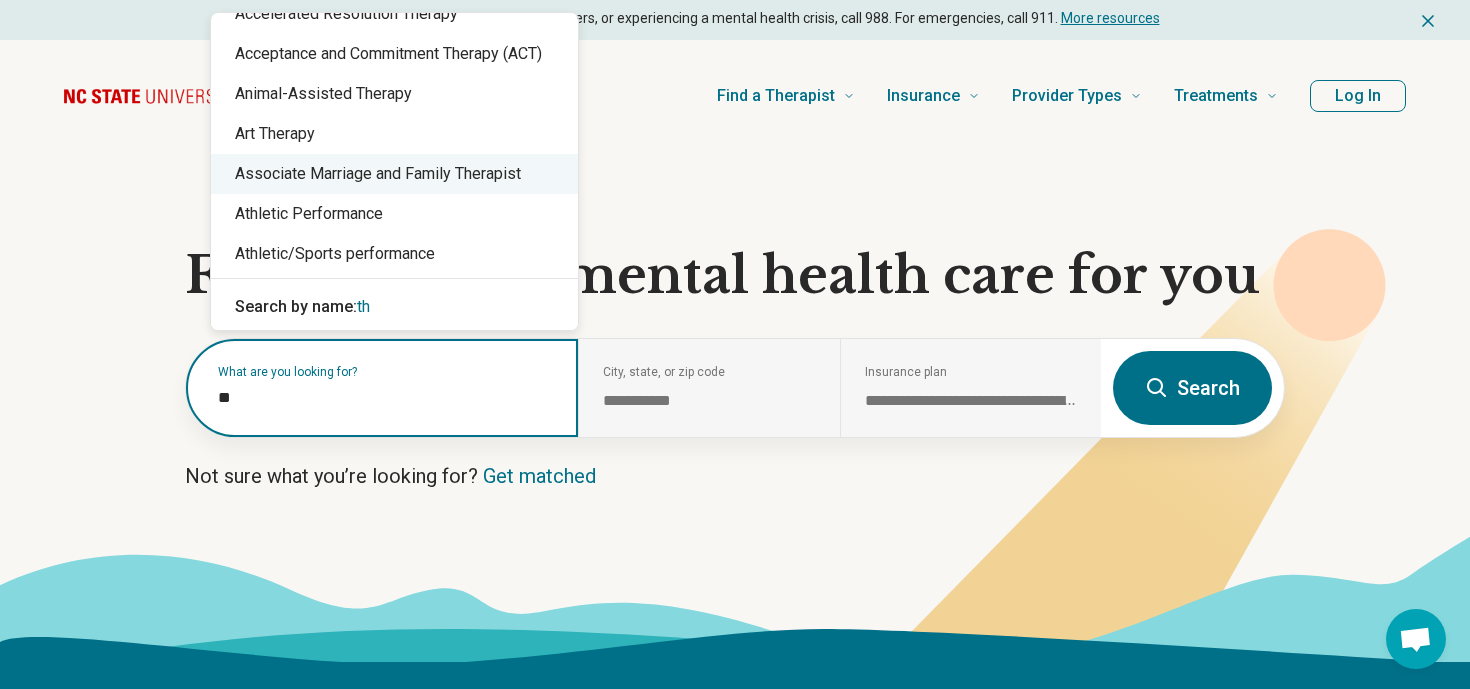 scroll, scrollTop: 32, scrollLeft: 0, axis: vertical 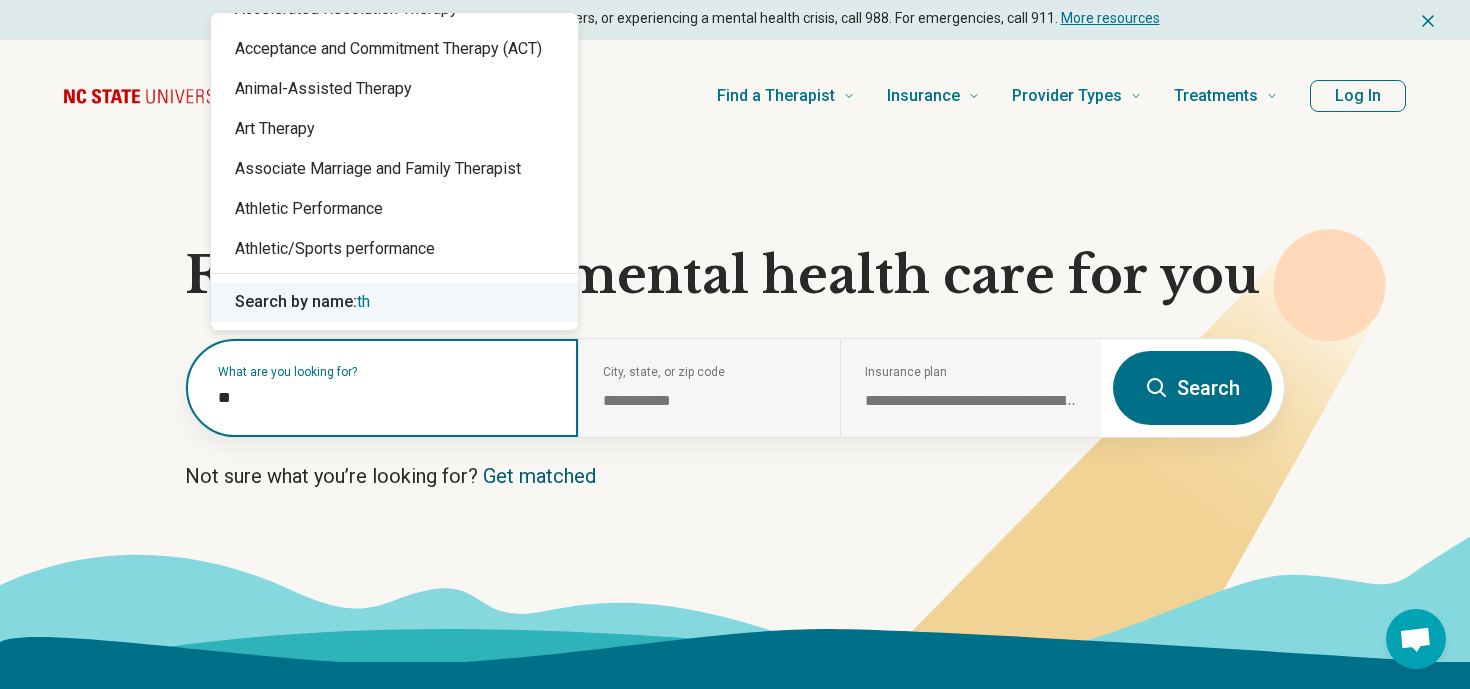 type on "**" 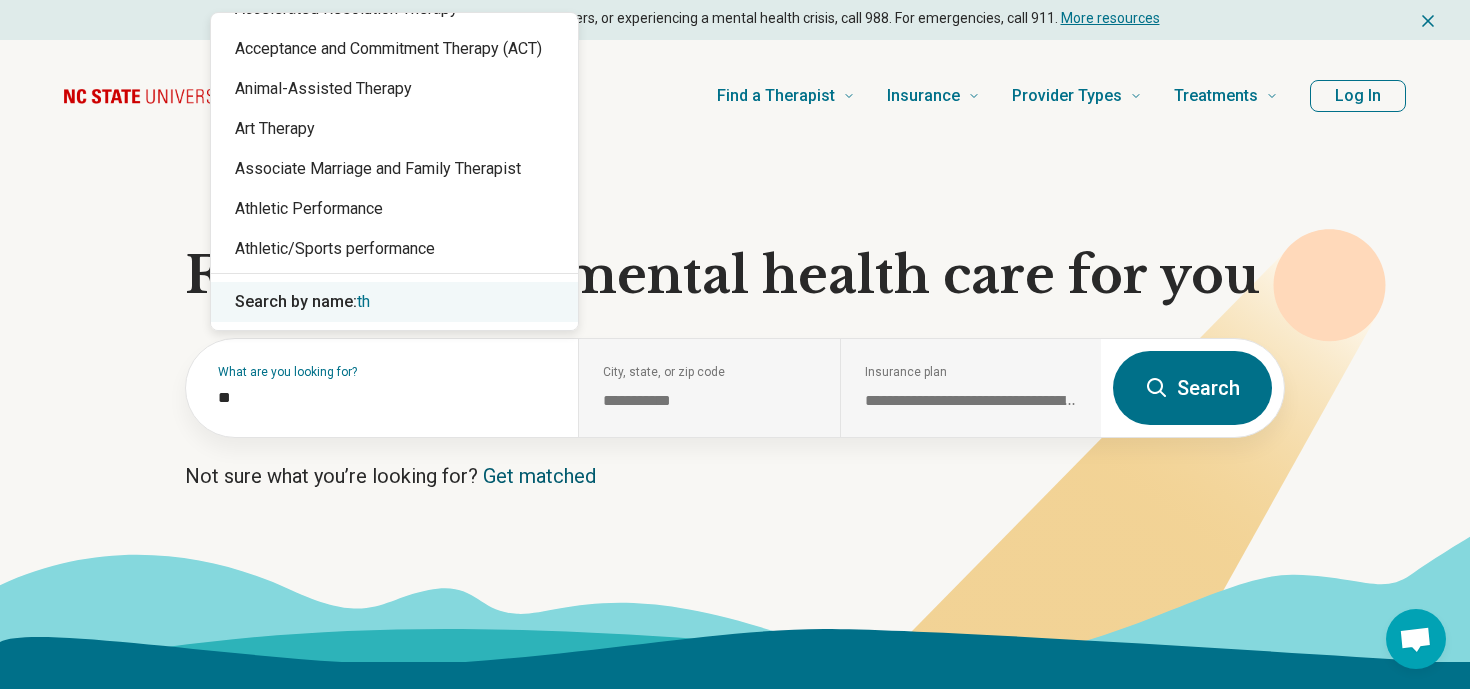 click on "Get matched" at bounding box center [539, 476] 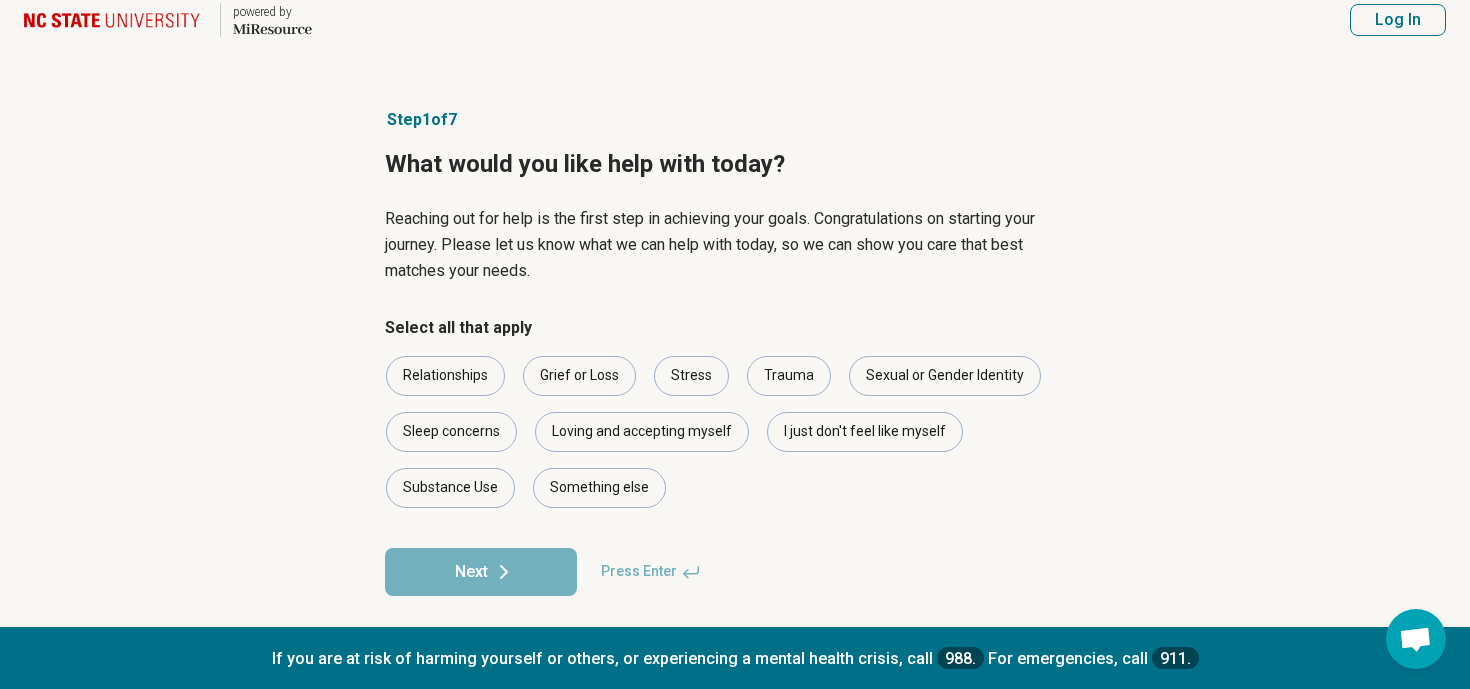scroll, scrollTop: 37, scrollLeft: 0, axis: vertical 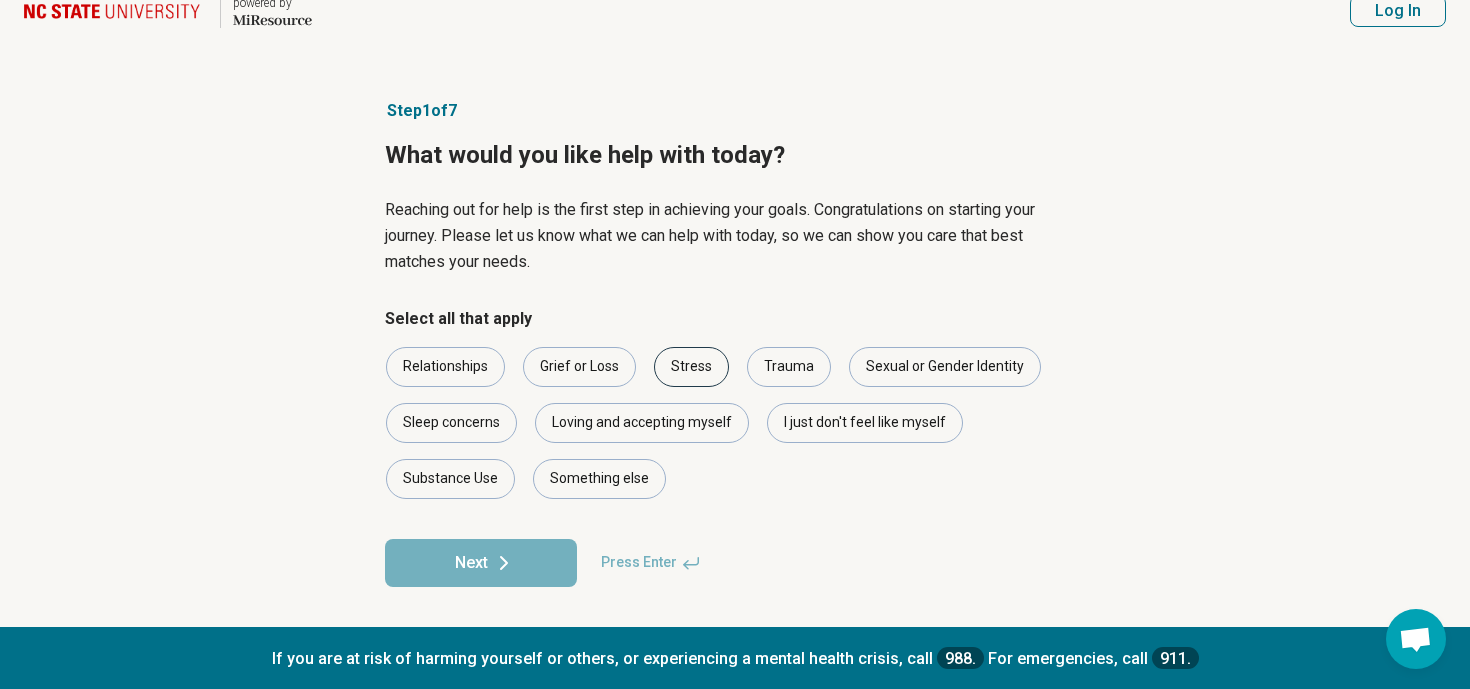 click on "Stress" at bounding box center [691, 367] 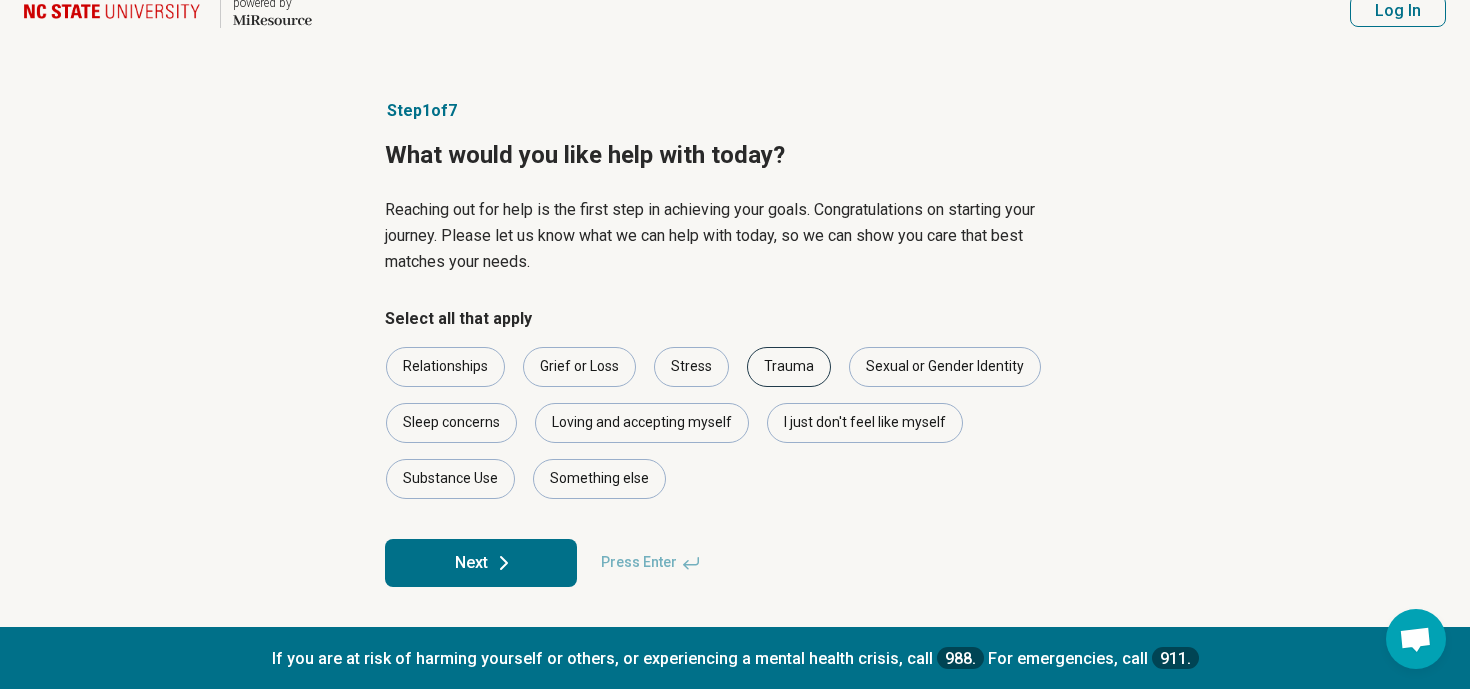 click on "Trauma" at bounding box center [789, 367] 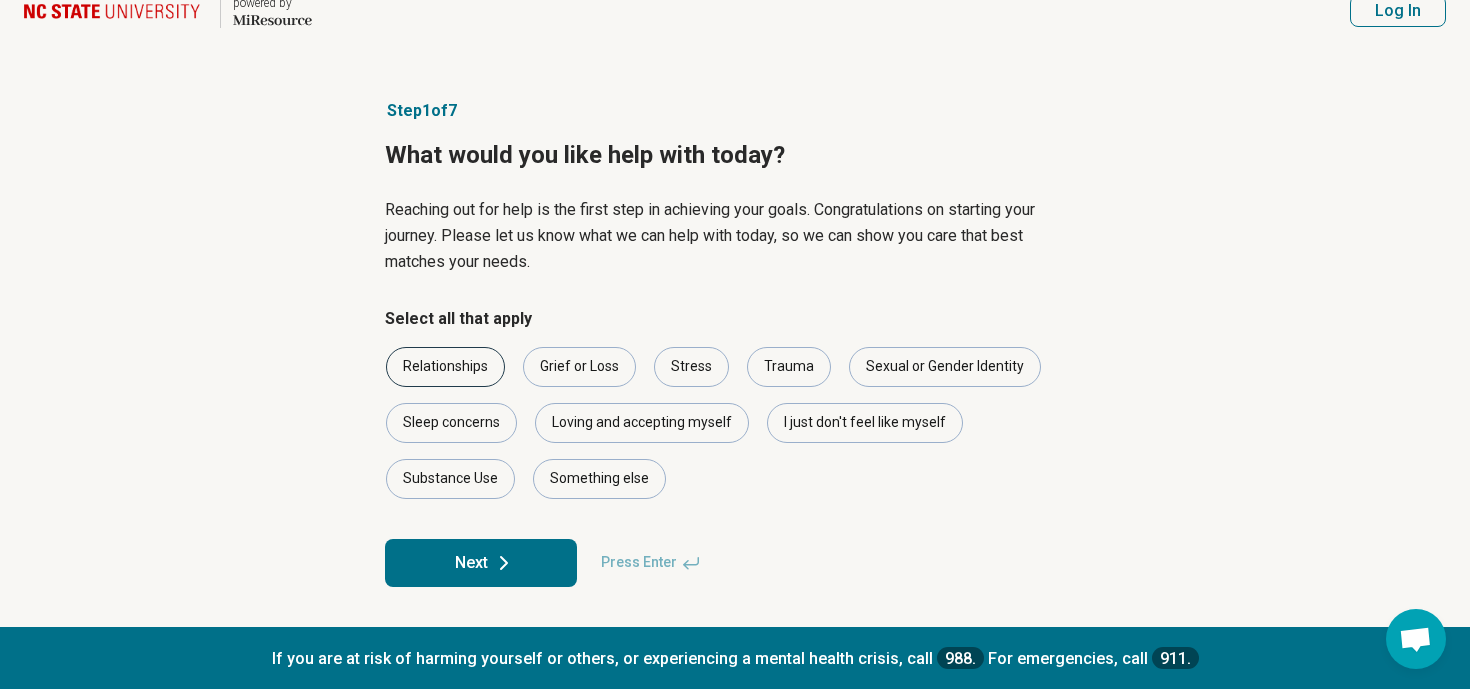 click on "Relationships" at bounding box center (445, 367) 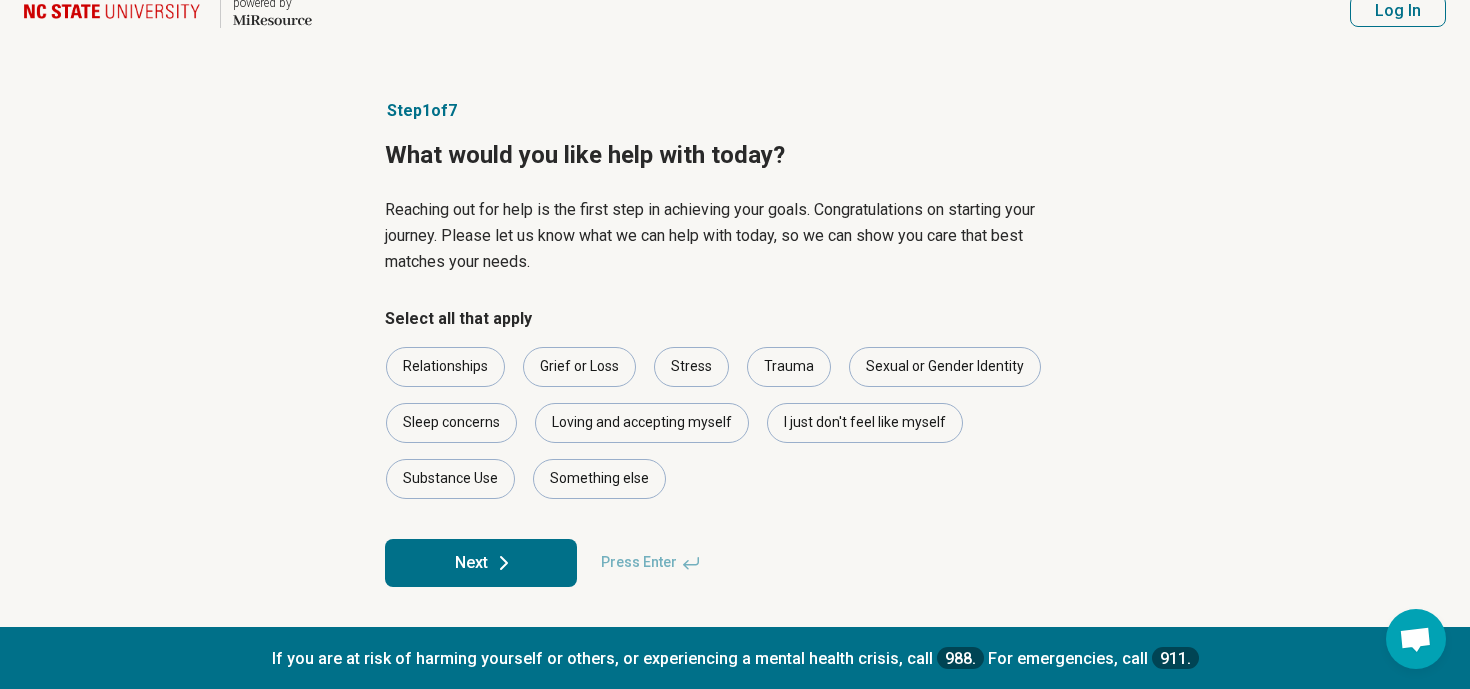 click on "Next" at bounding box center (481, 563) 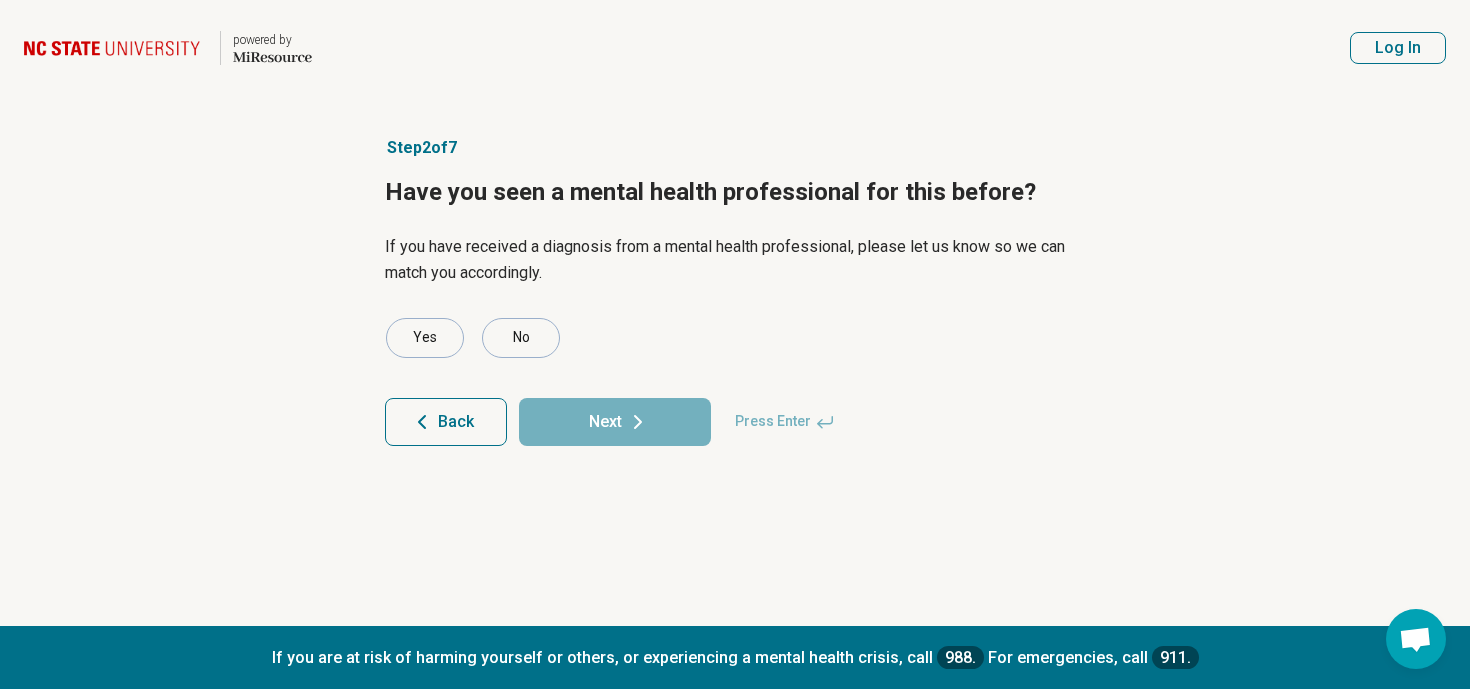 scroll, scrollTop: 0, scrollLeft: 0, axis: both 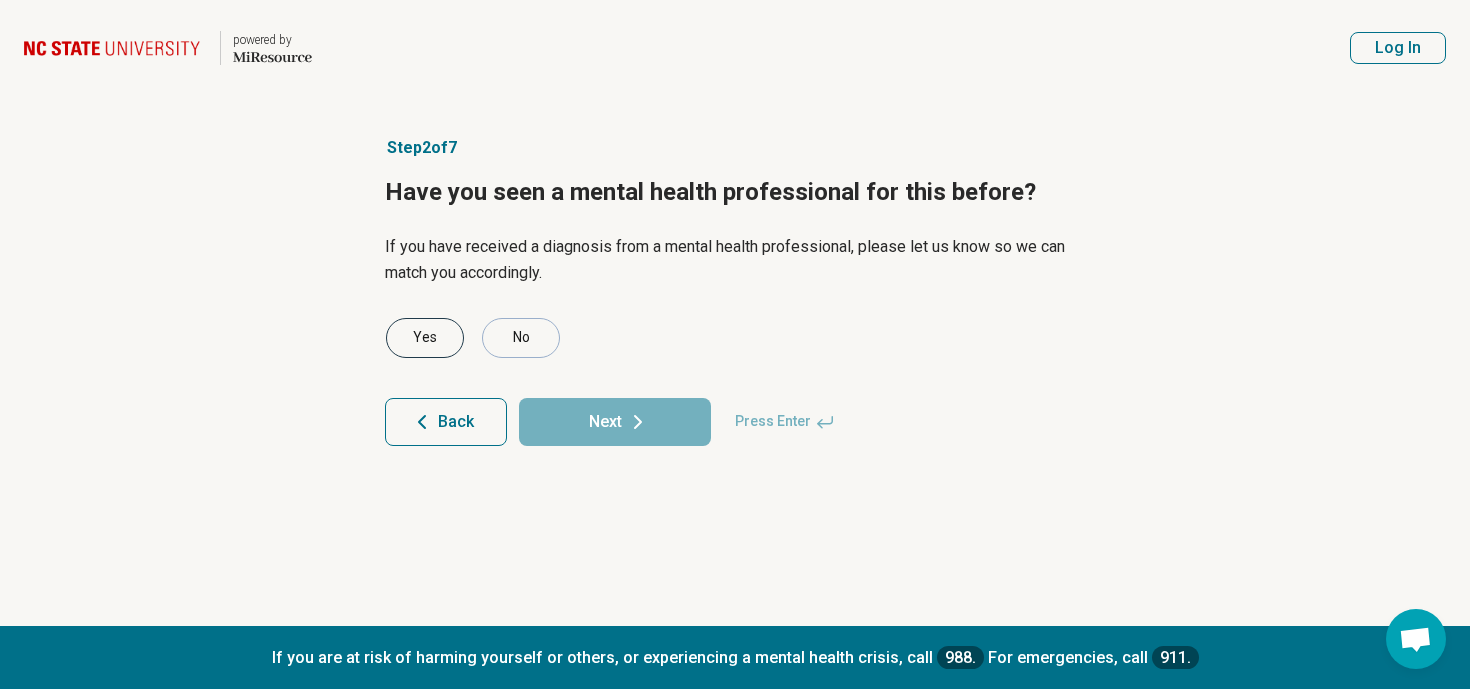click on "Yes" at bounding box center (425, 338) 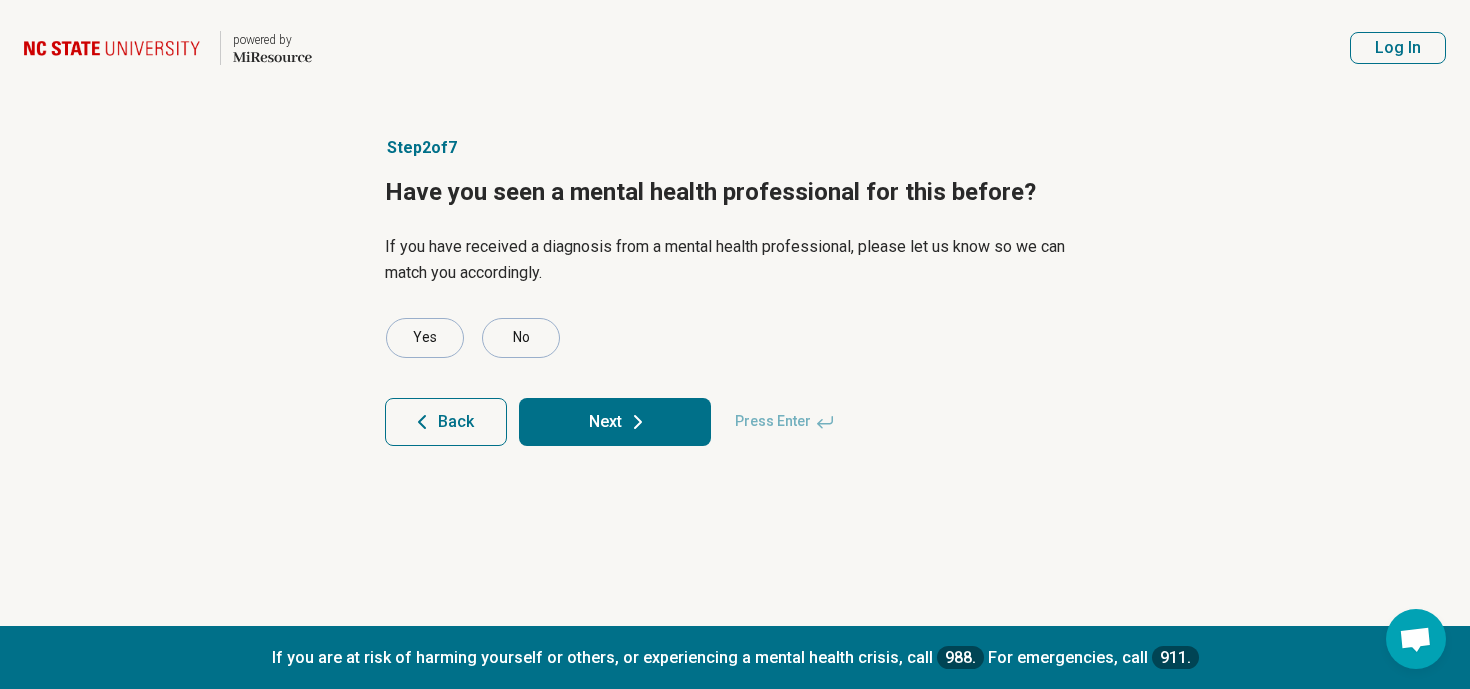 click on "Next" at bounding box center [615, 422] 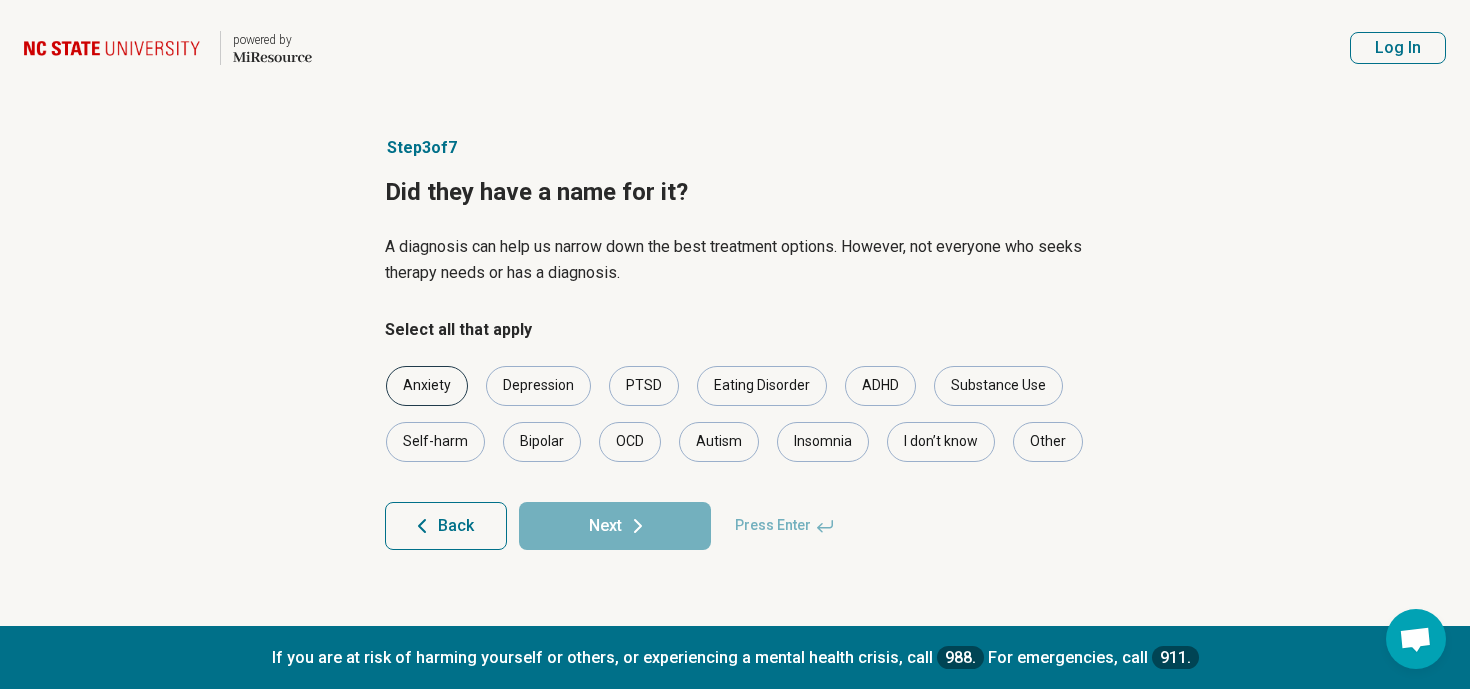 click on "Anxiety" at bounding box center (427, 386) 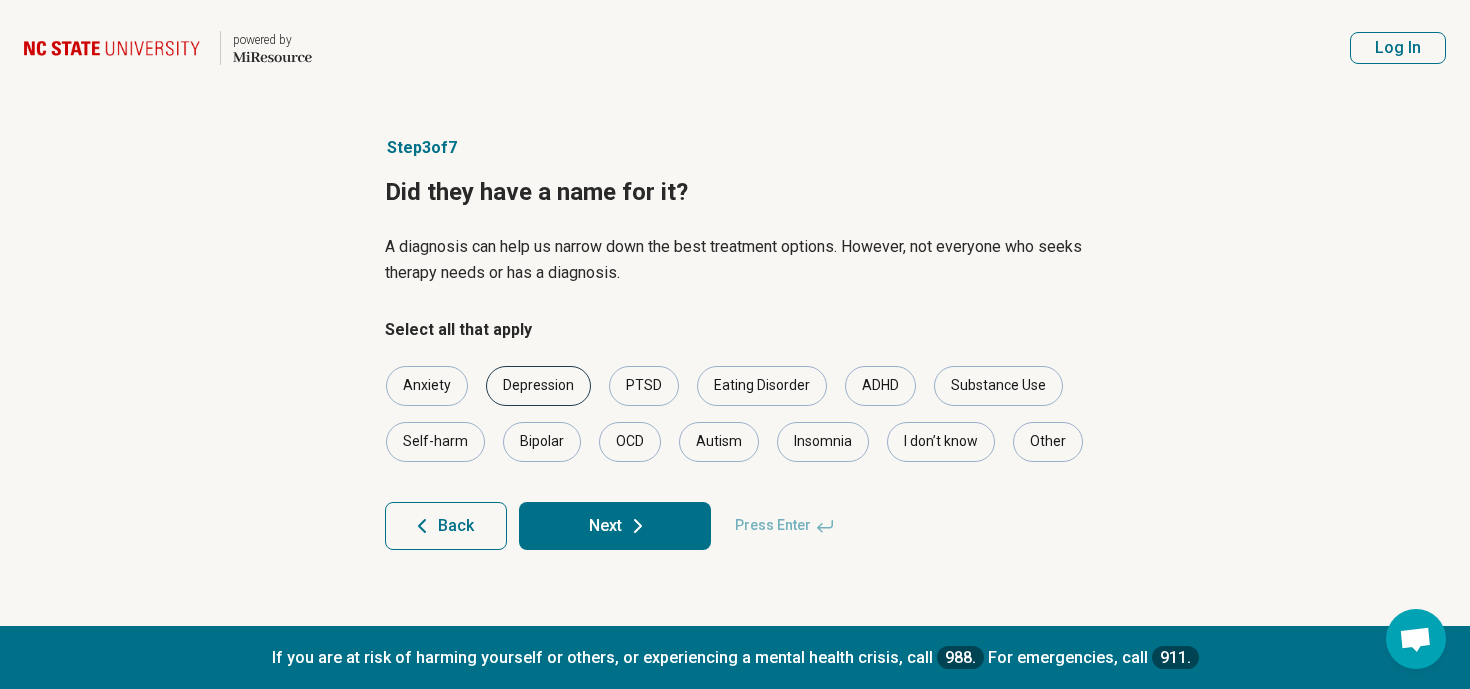 click on "Depression" at bounding box center (538, 386) 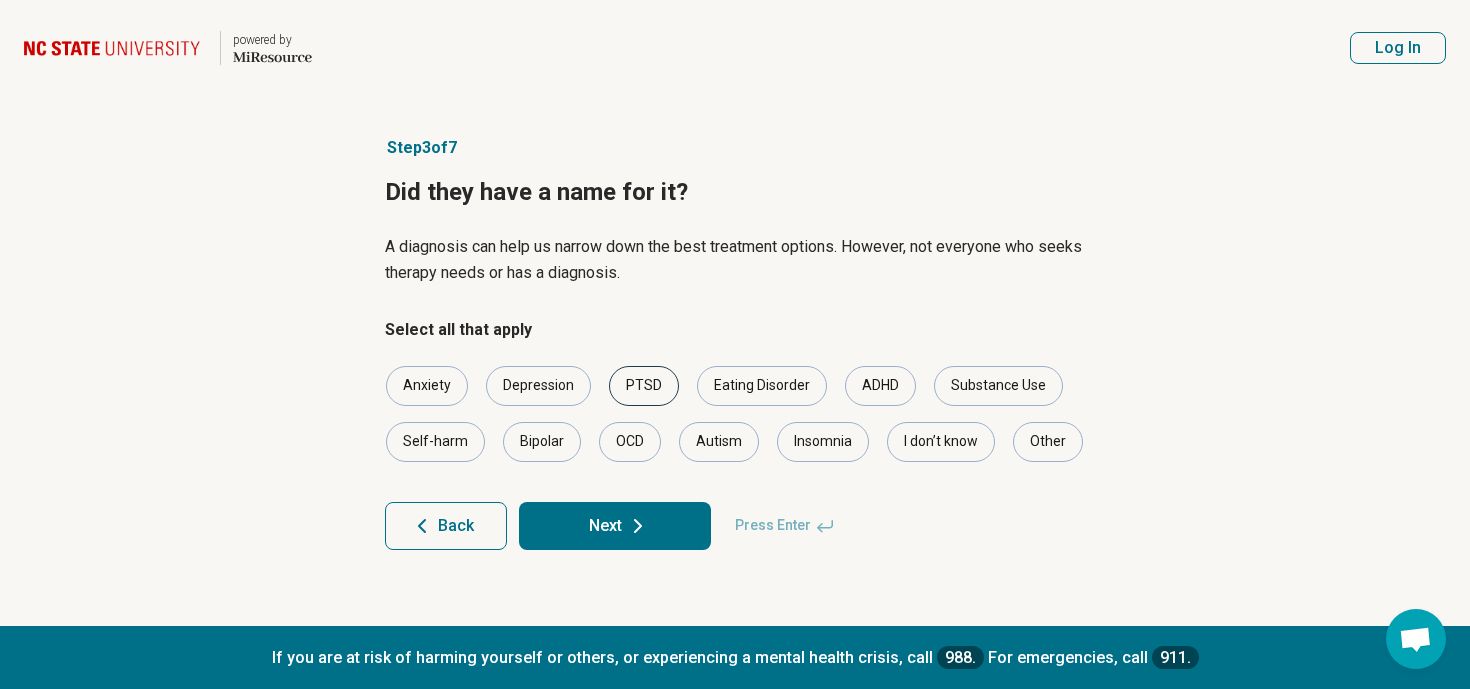 click on "PTSD" at bounding box center [644, 386] 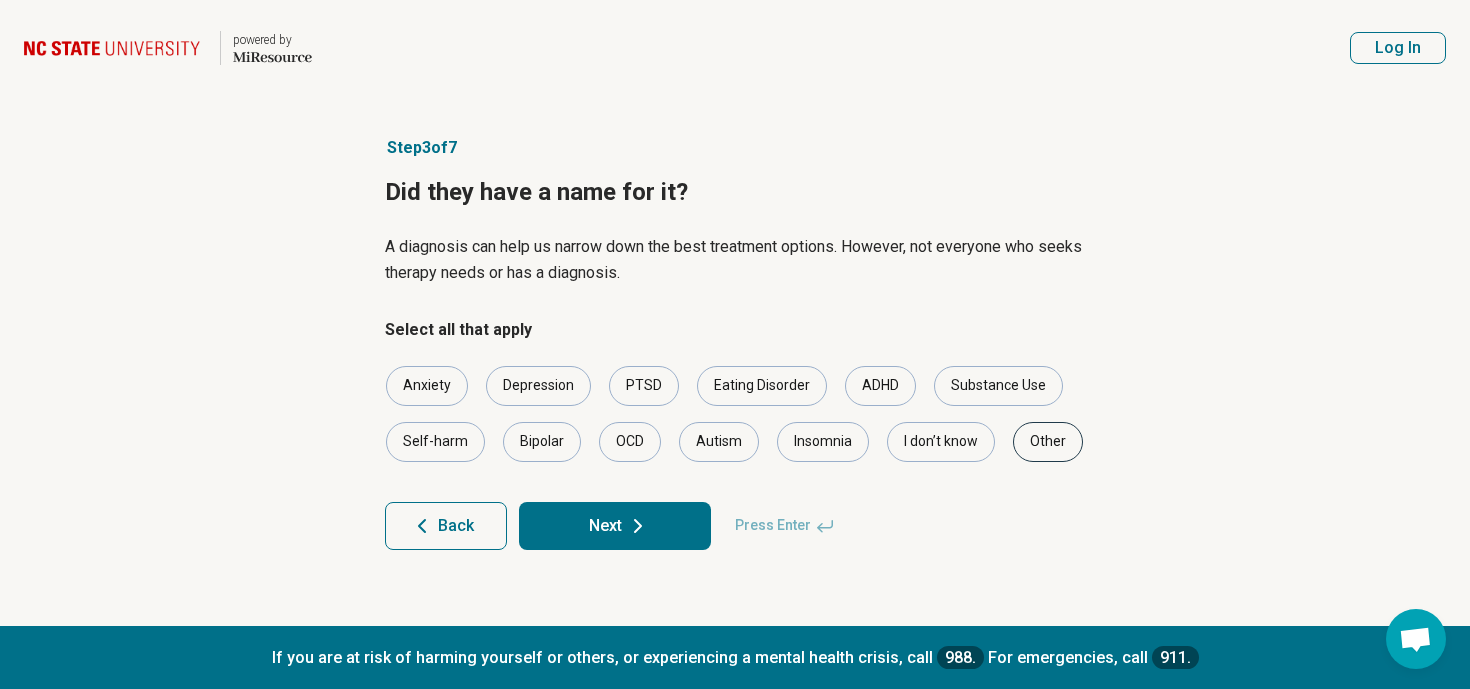 drag, startPoint x: 1037, startPoint y: 452, endPoint x: 1018, endPoint y: 453, distance: 19.026299 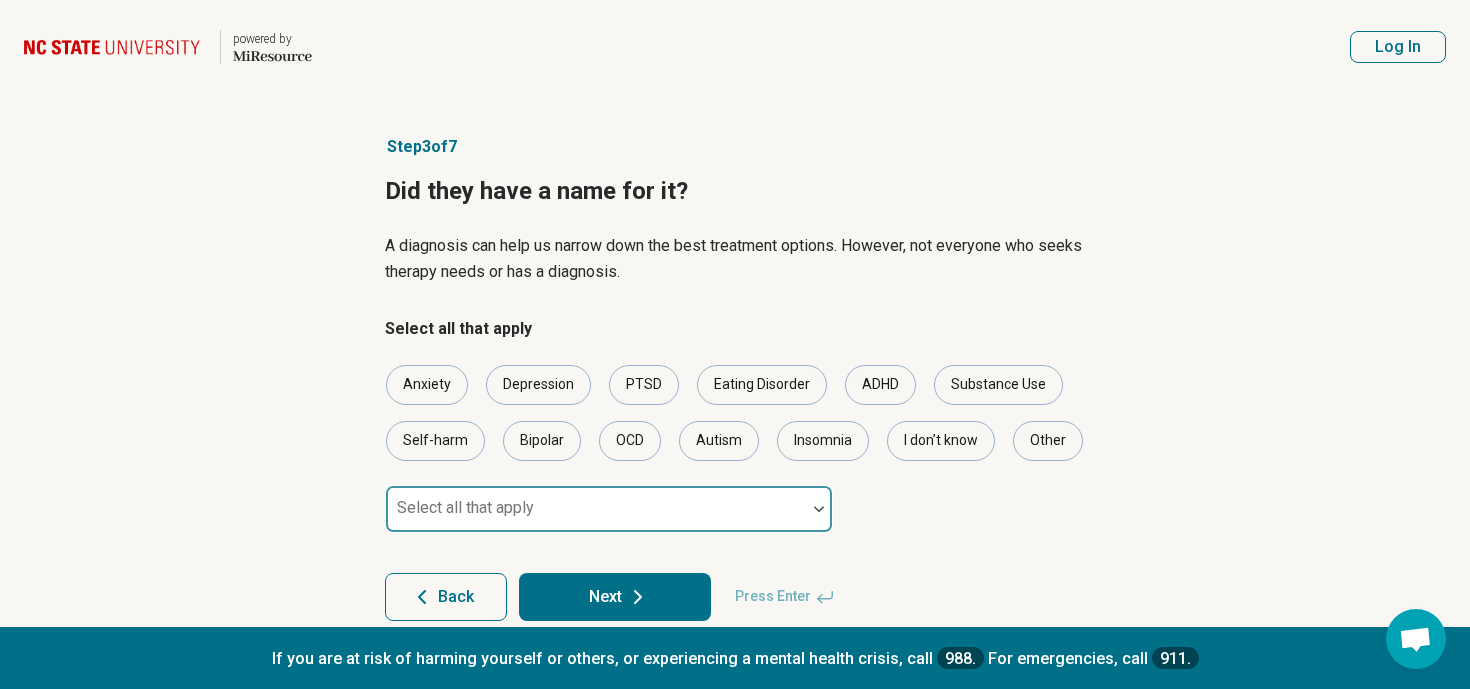 click at bounding box center (596, 517) 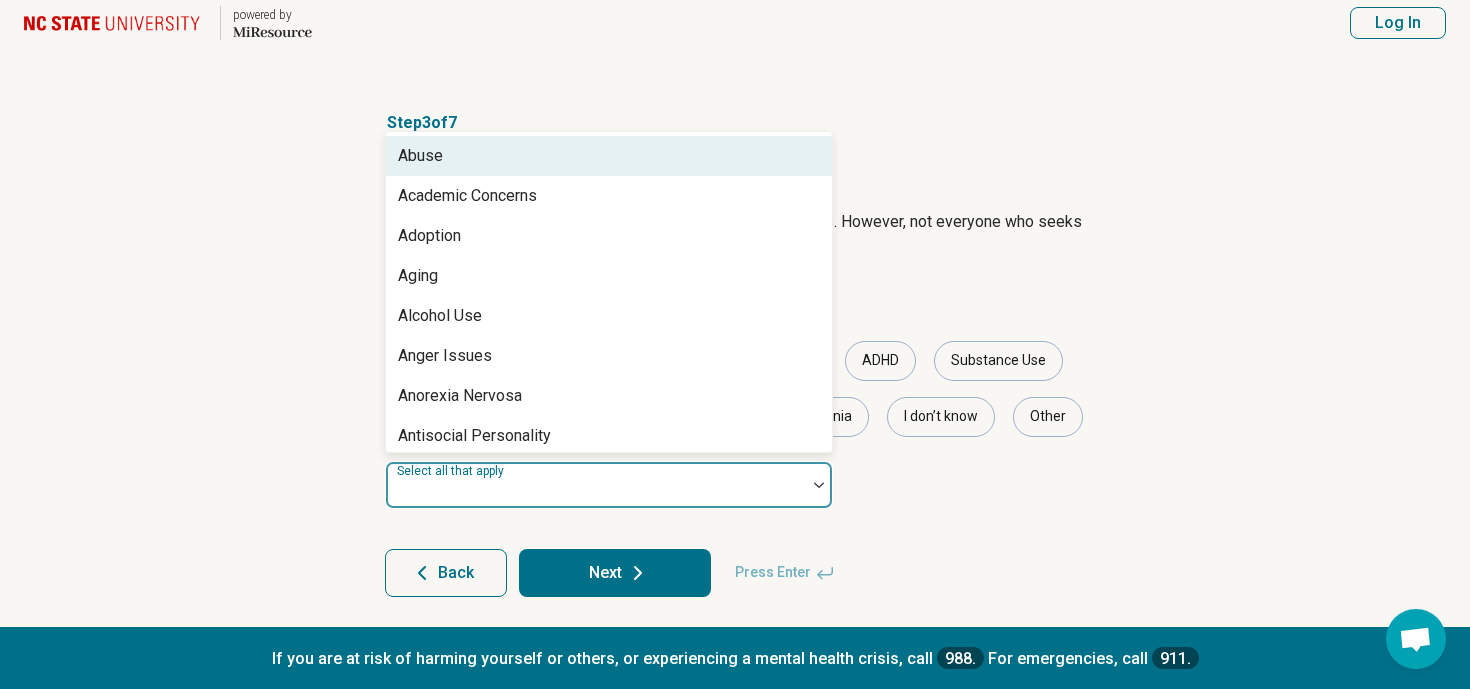 scroll, scrollTop: 35, scrollLeft: 0, axis: vertical 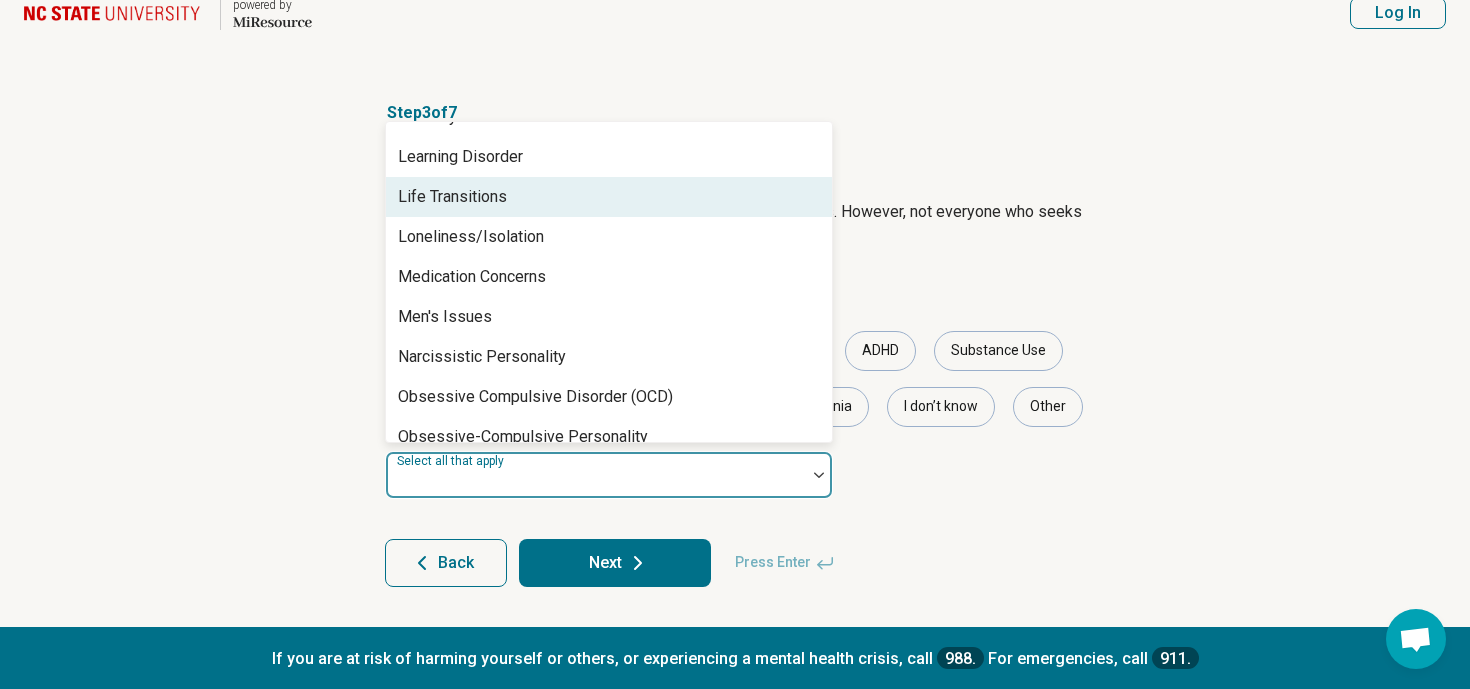click on "Life Transitions" at bounding box center (452, 197) 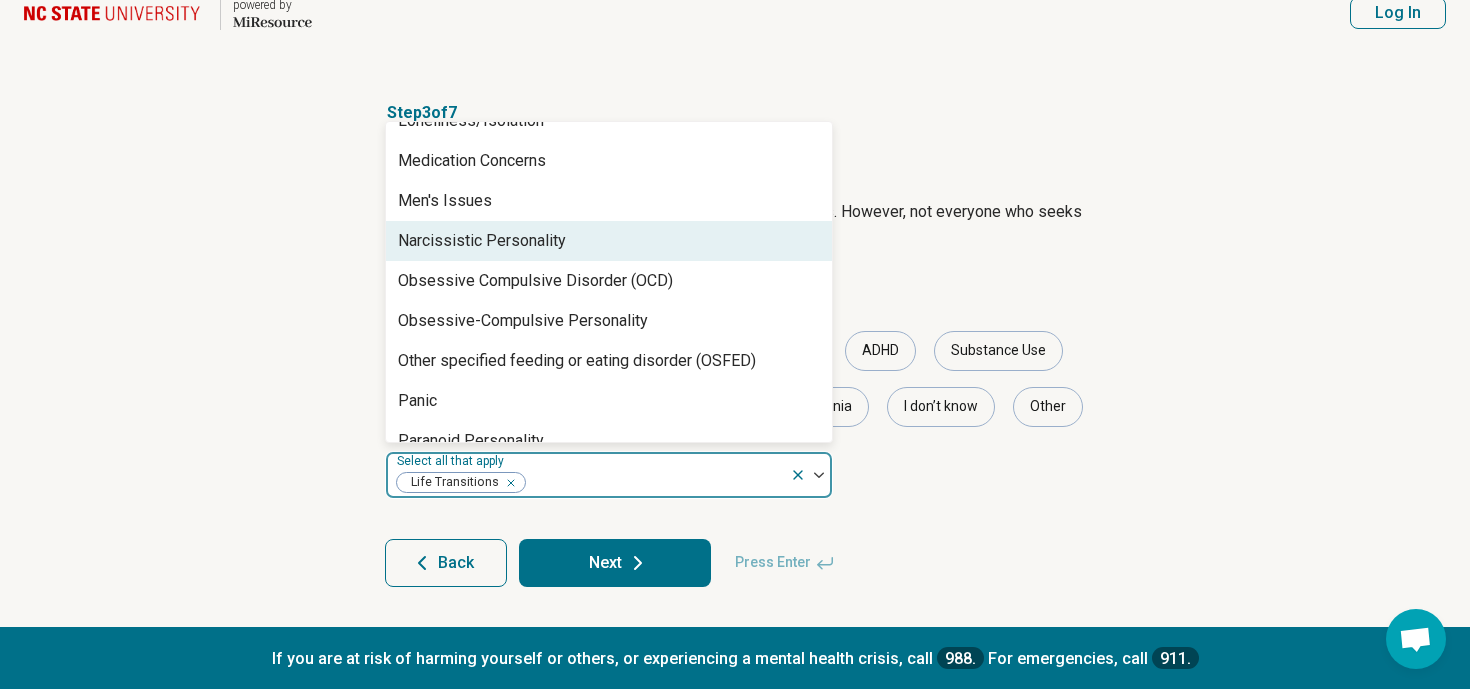 scroll, scrollTop: 2106, scrollLeft: 0, axis: vertical 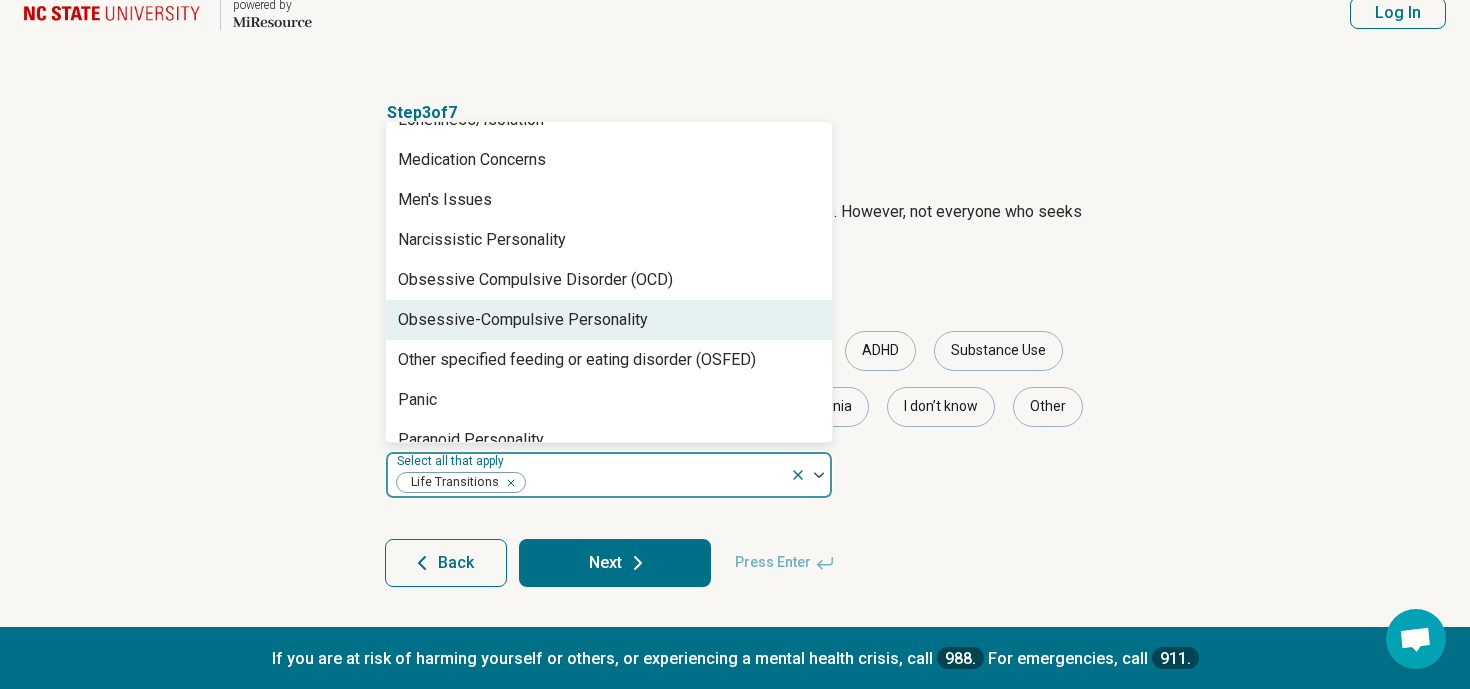 click on "Obsessive-Compulsive Personality" at bounding box center [609, 320] 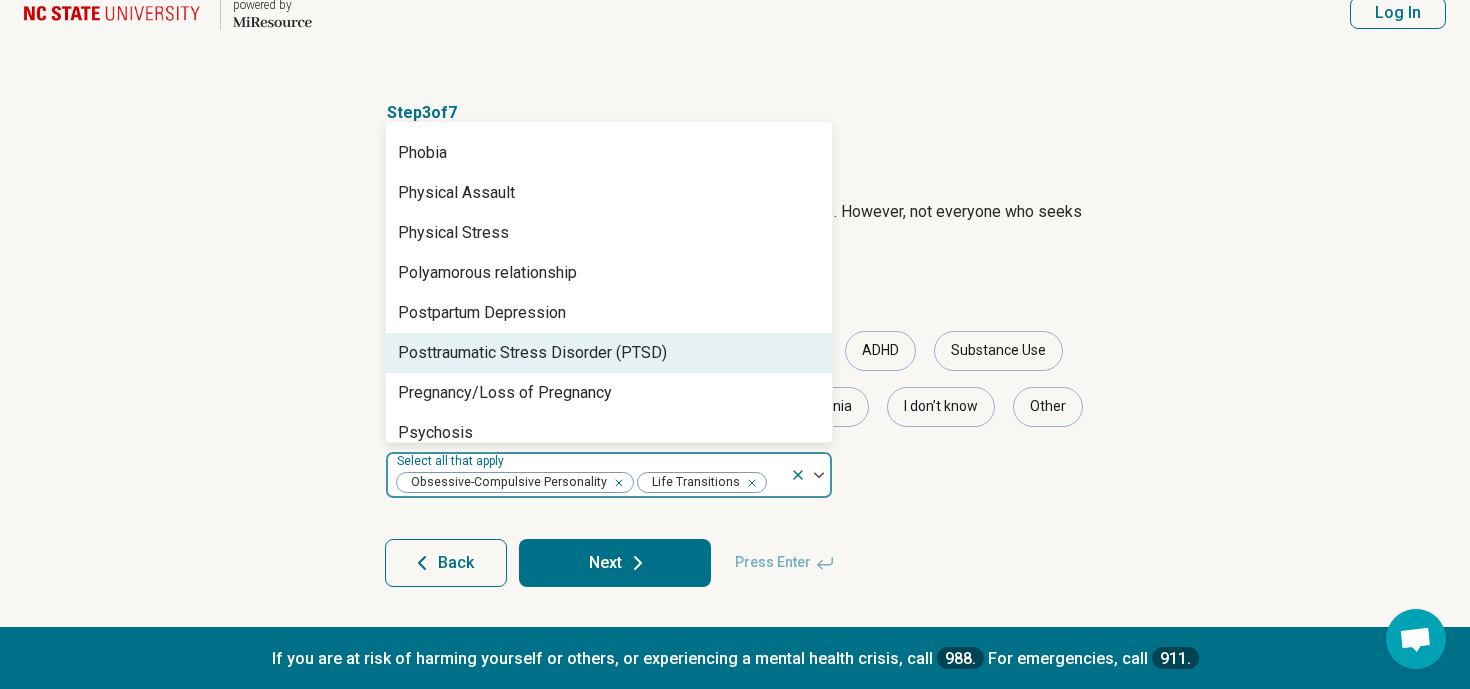 scroll, scrollTop: 2650, scrollLeft: 0, axis: vertical 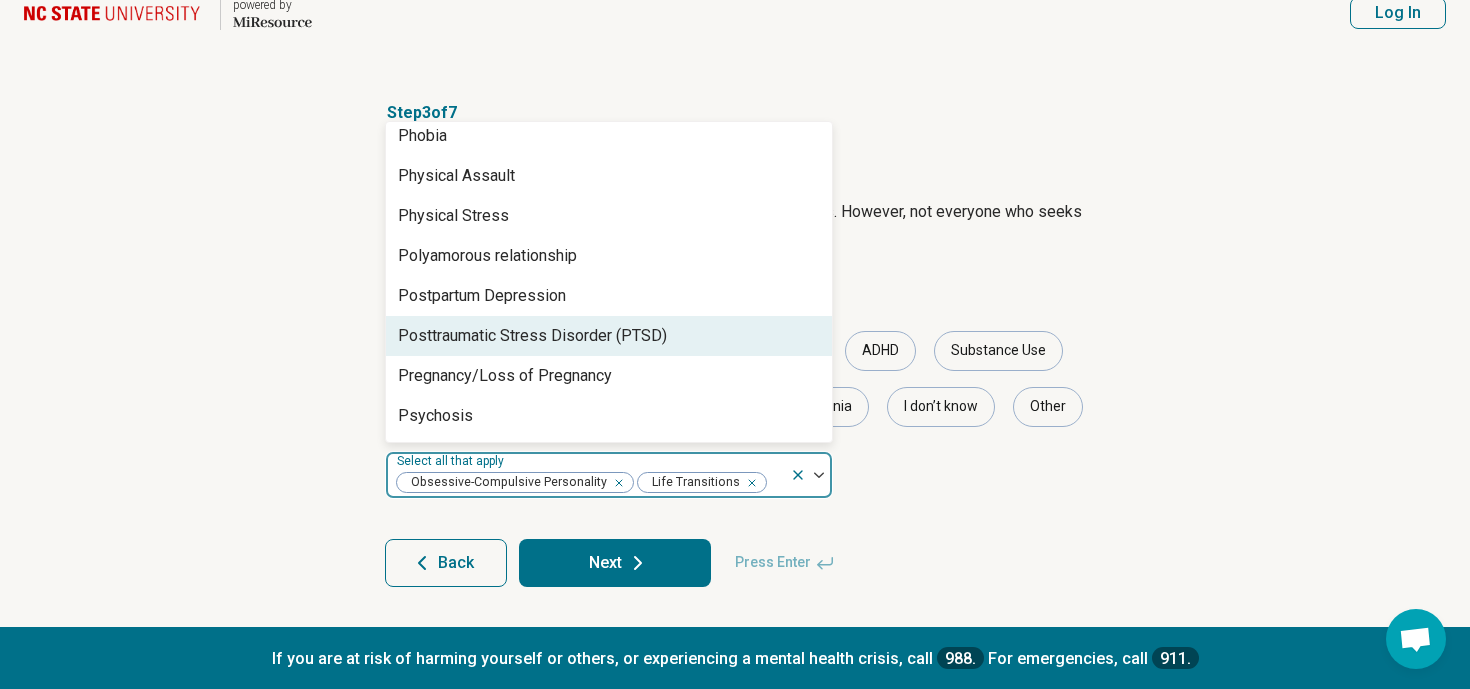 click on "Posttraumatic Stress Disorder (PTSD)" at bounding box center (532, 336) 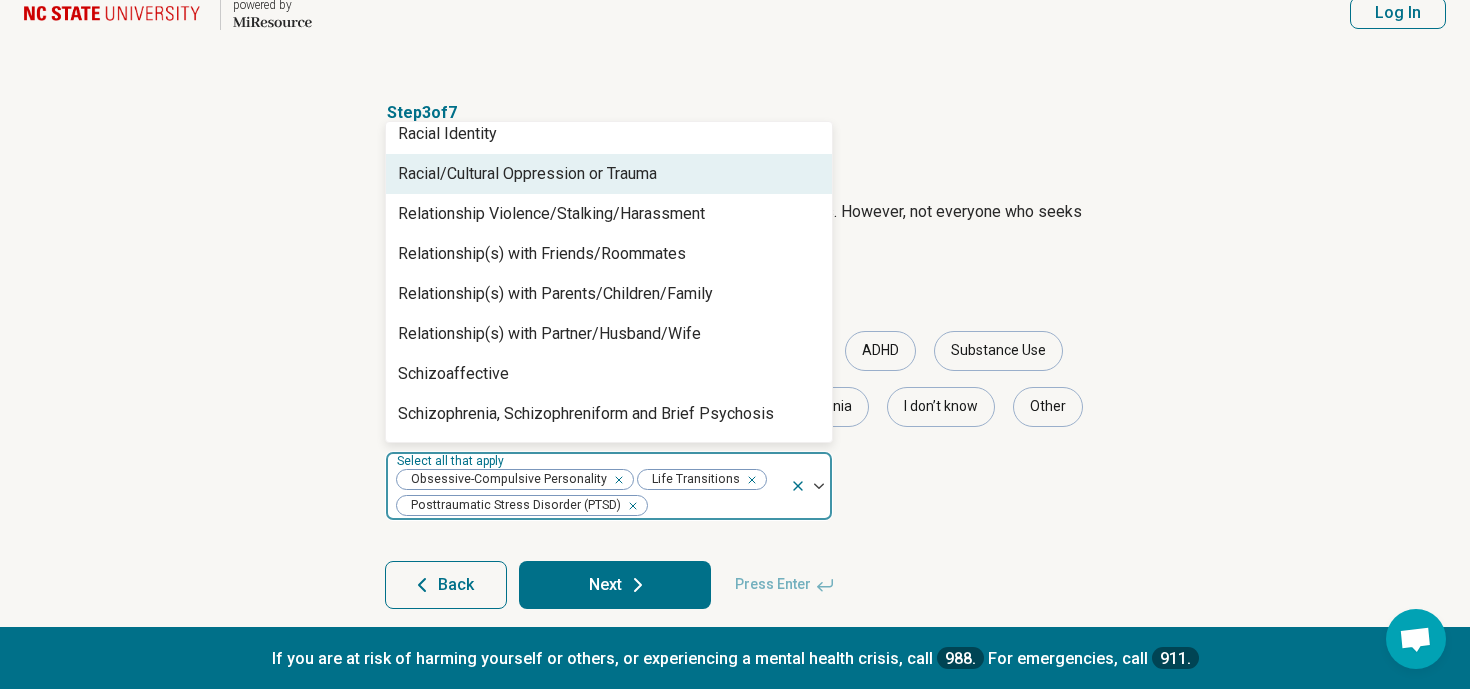 scroll, scrollTop: 2942, scrollLeft: 0, axis: vertical 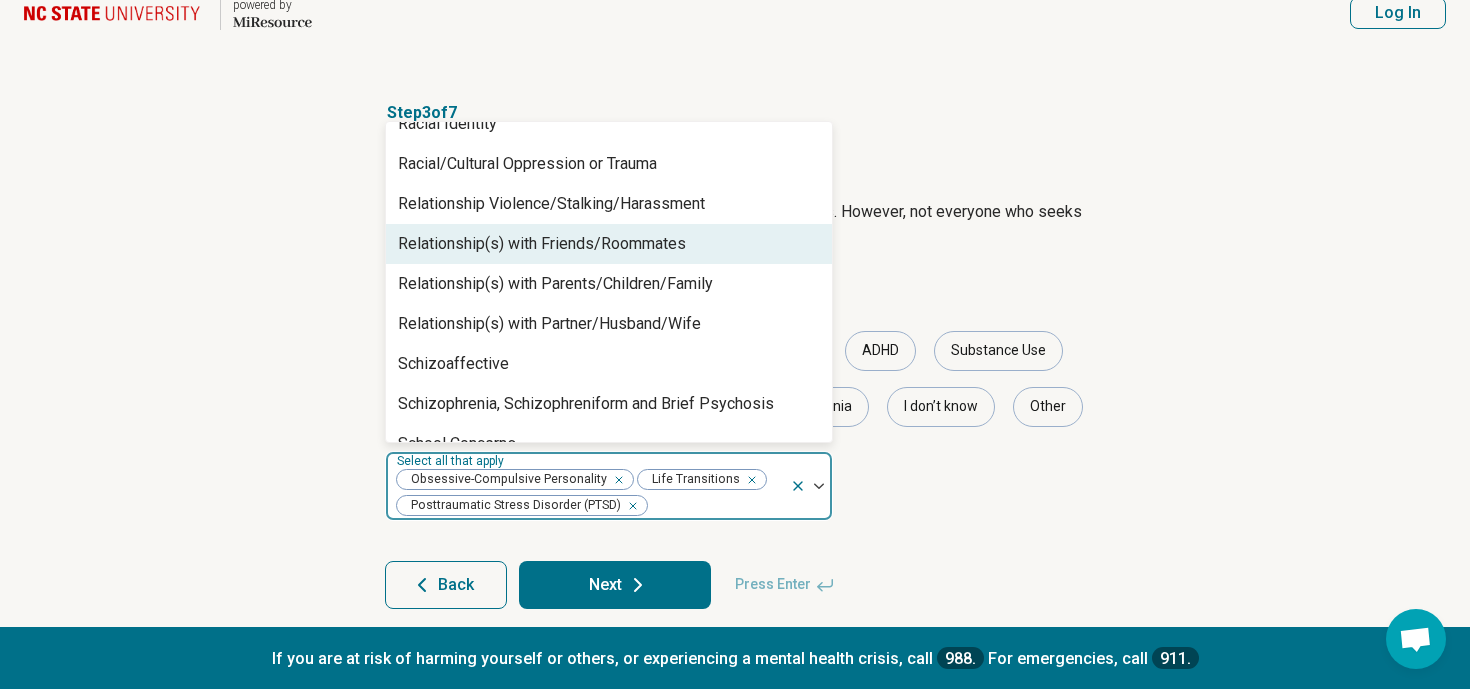 click on "Relationship(s) with Friends/Roommates" at bounding box center [542, 244] 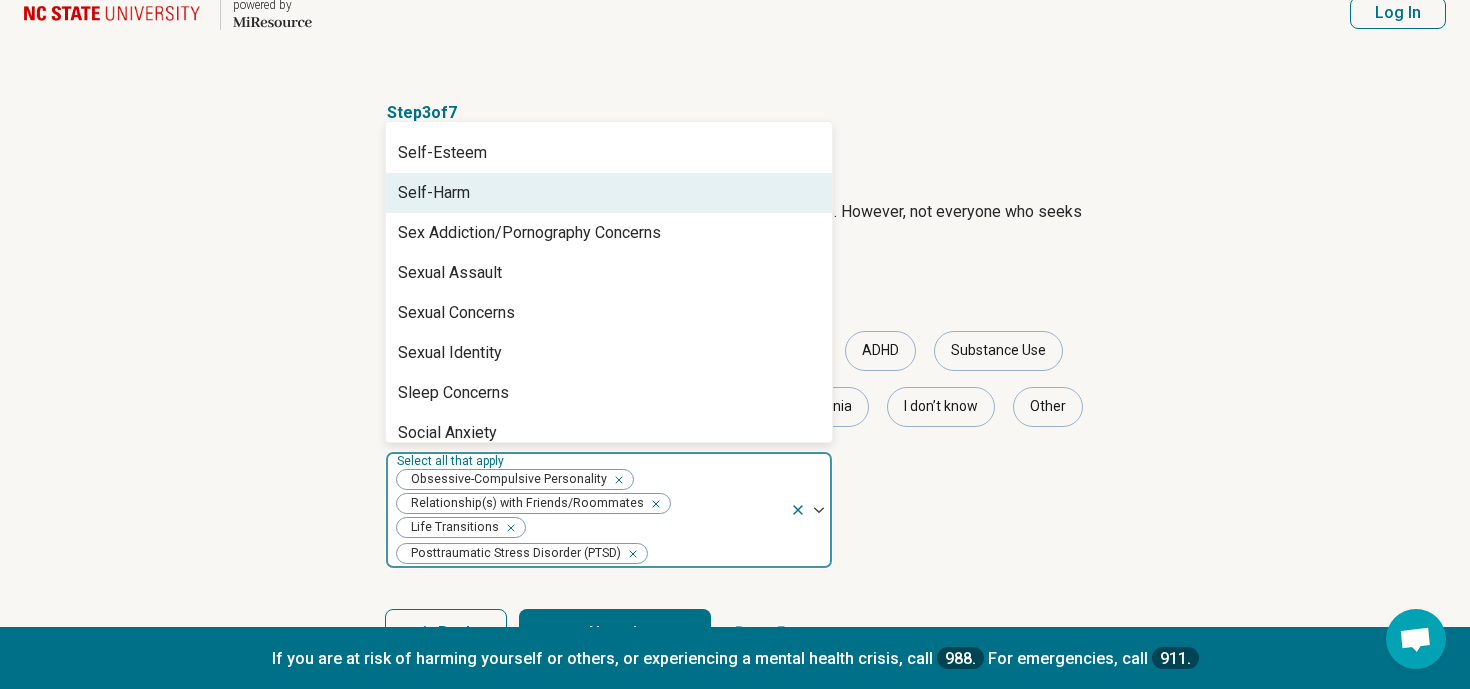 scroll, scrollTop: 3236, scrollLeft: 0, axis: vertical 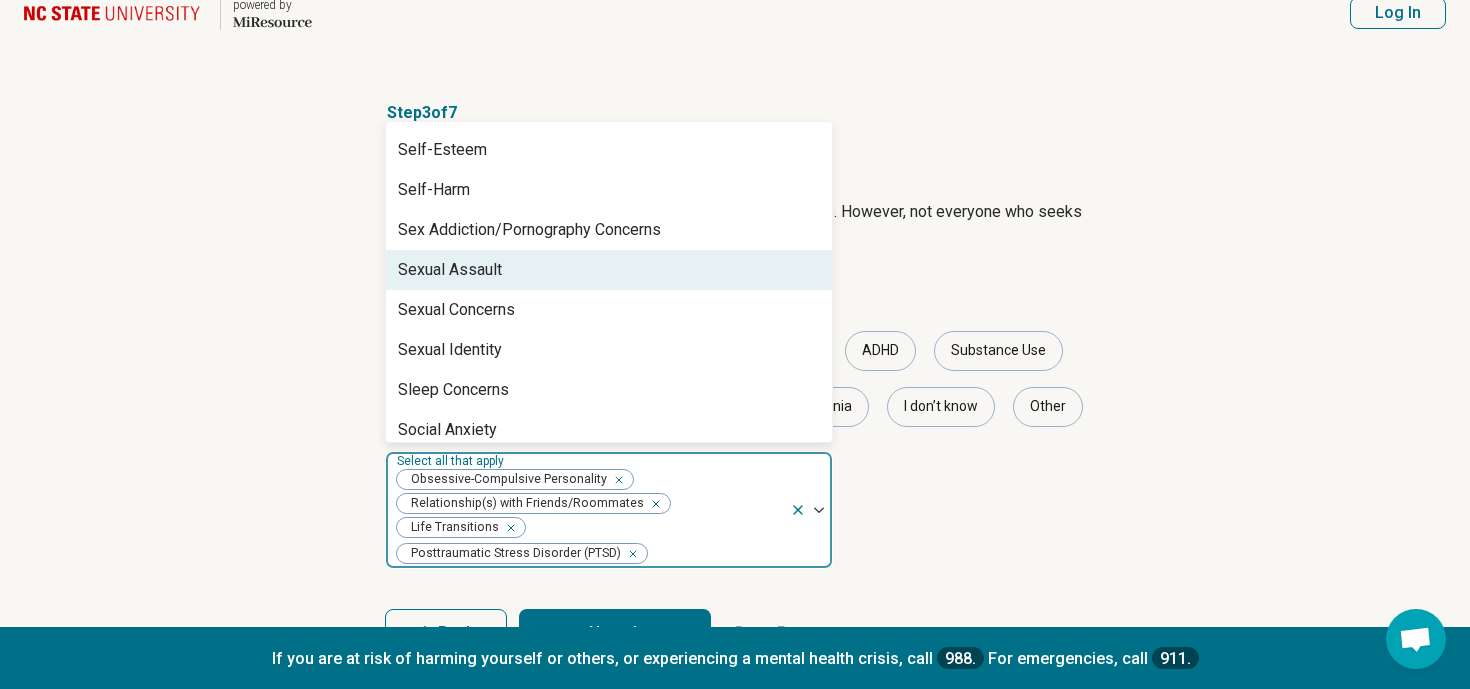 click on "Sexual Assault" at bounding box center (609, 270) 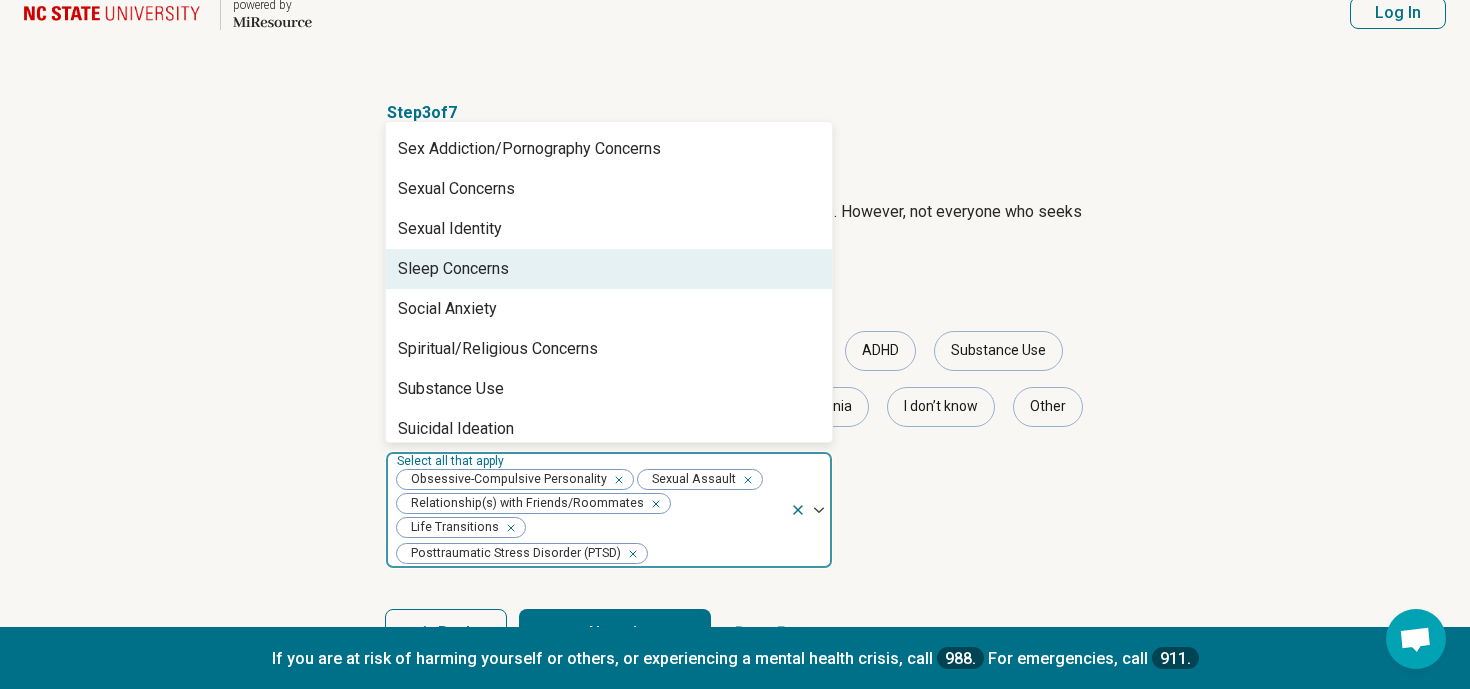 scroll, scrollTop: 3324, scrollLeft: 0, axis: vertical 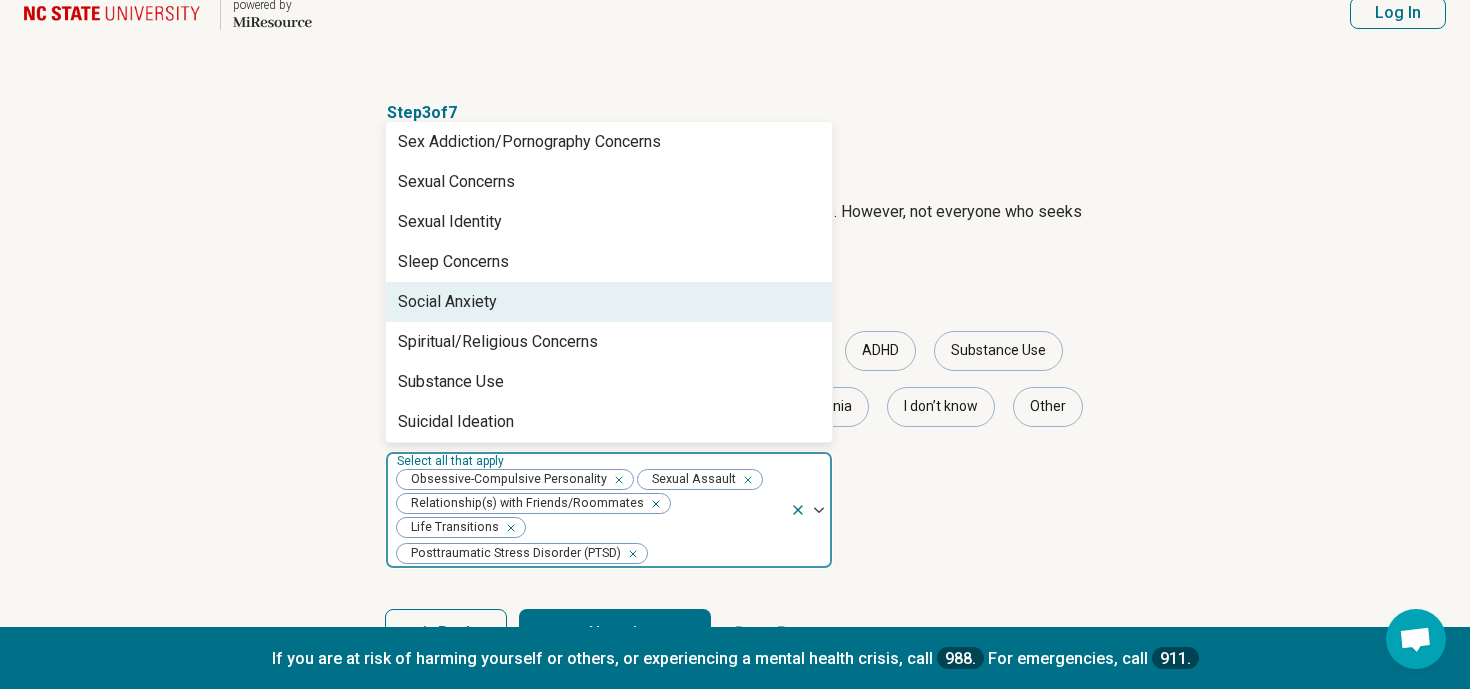 click on "Social Anxiety" at bounding box center (609, 302) 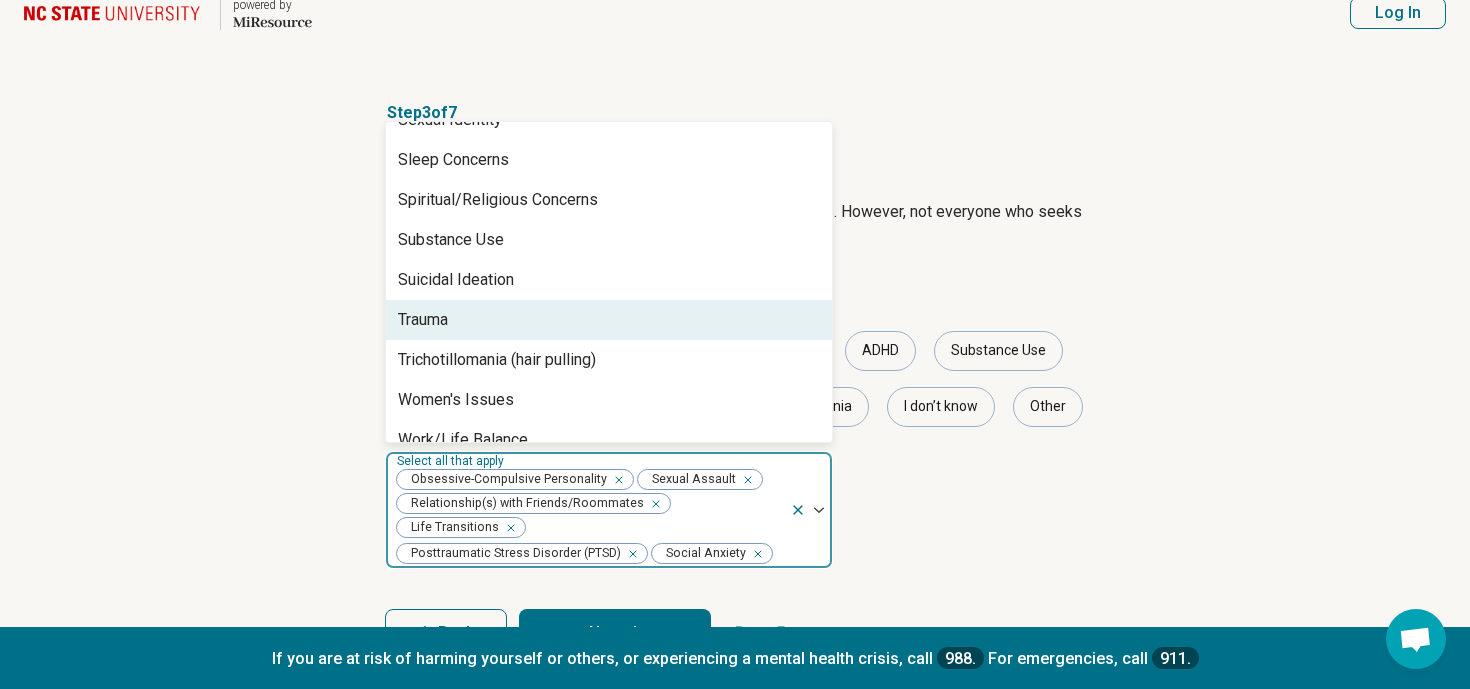 click on "Trauma" at bounding box center [609, 320] 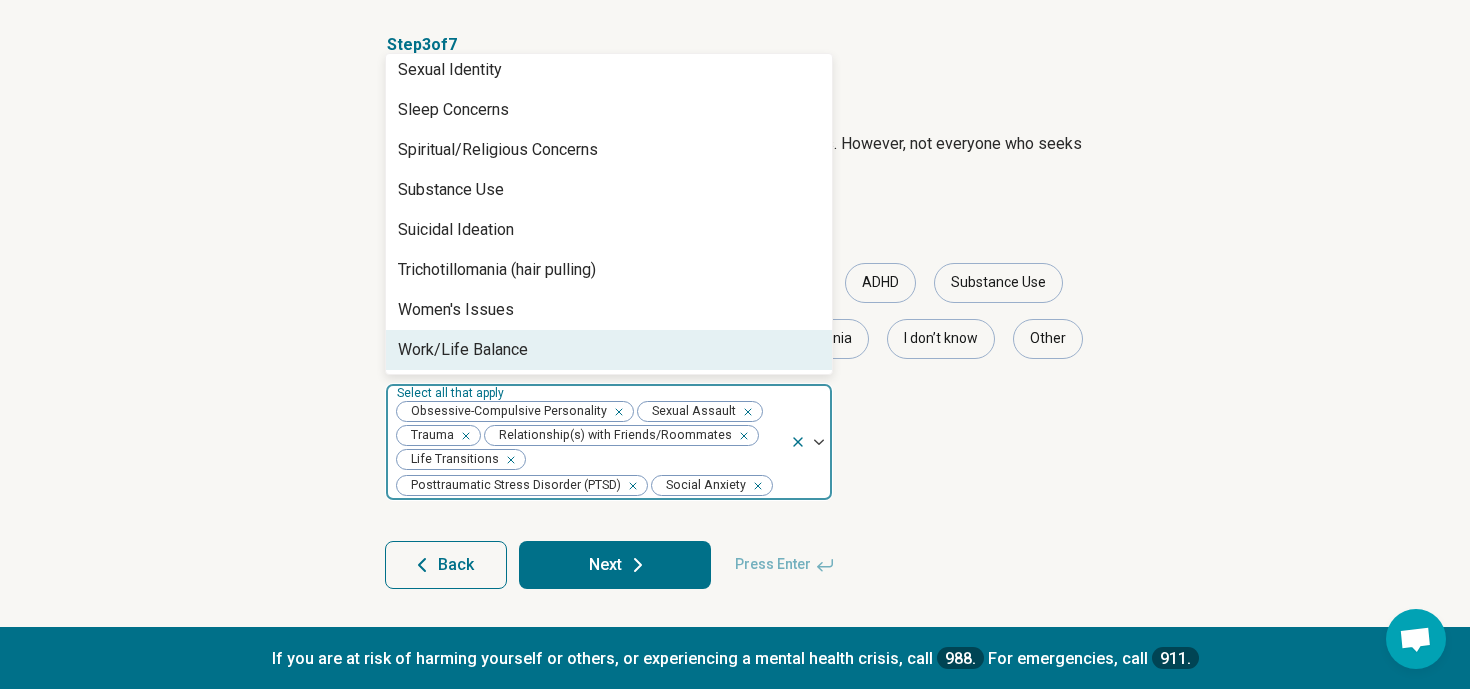 scroll, scrollTop: 107, scrollLeft: 0, axis: vertical 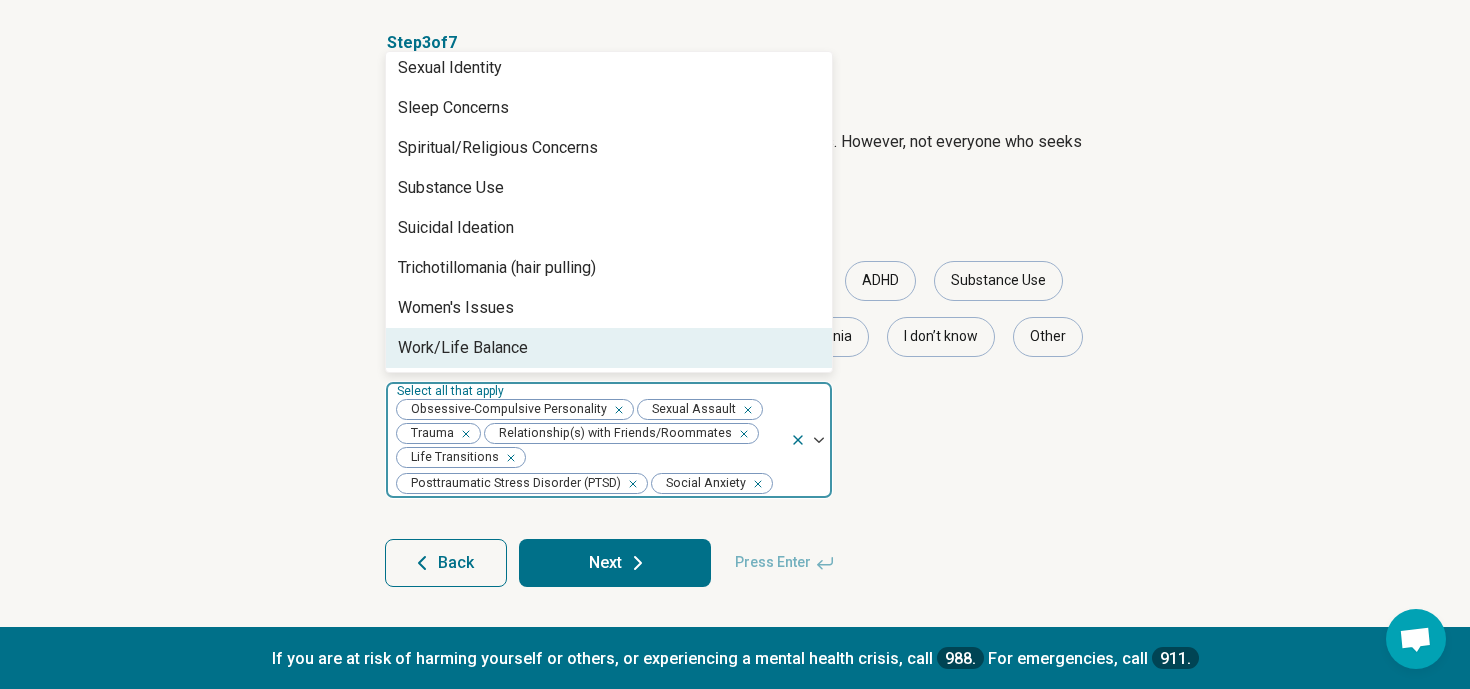 click on "Next" at bounding box center [615, 563] 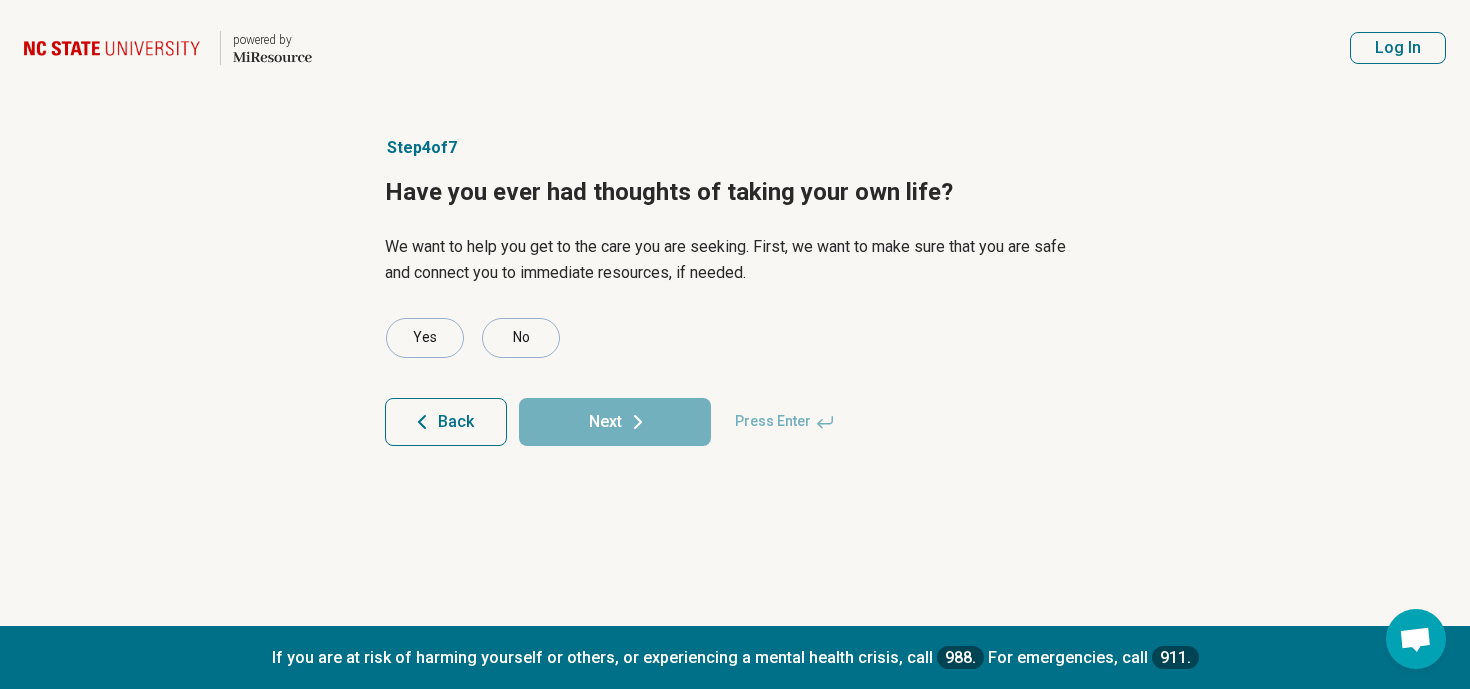 scroll, scrollTop: 0, scrollLeft: 0, axis: both 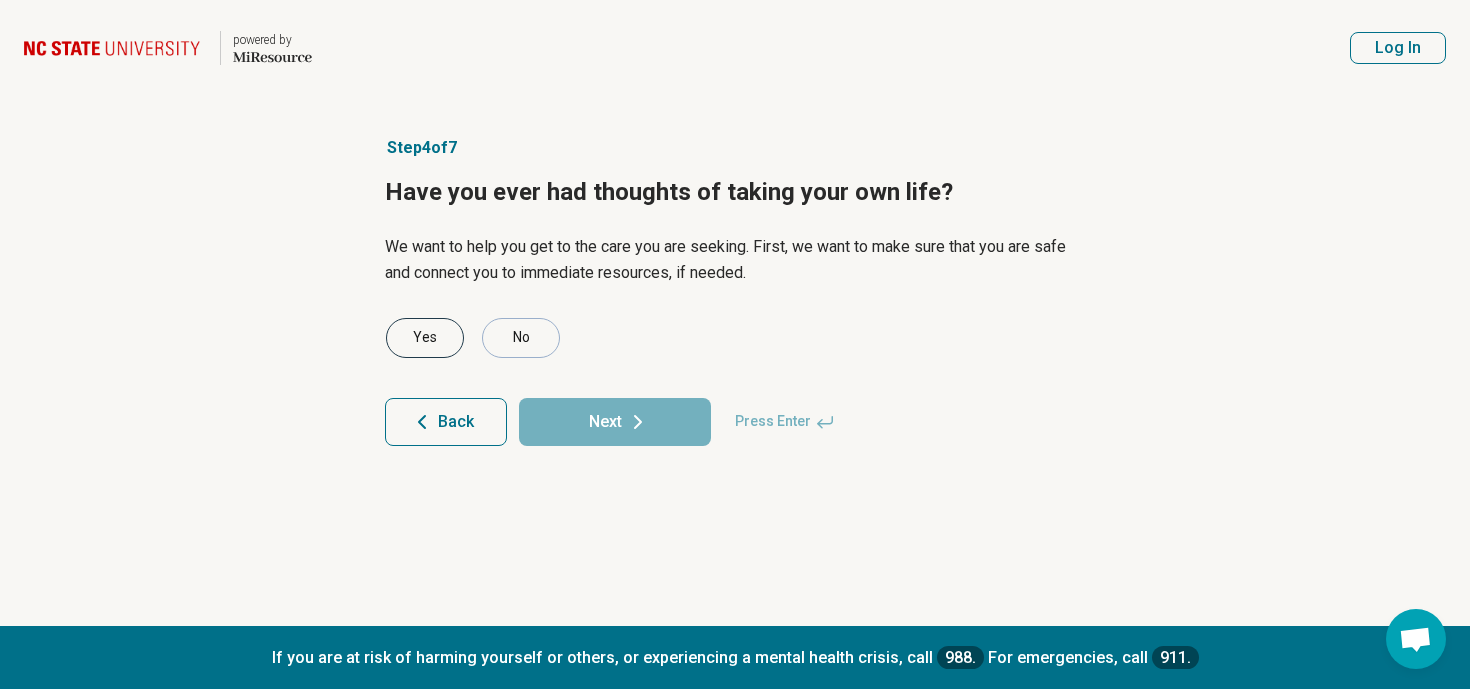click on "Yes" at bounding box center (425, 338) 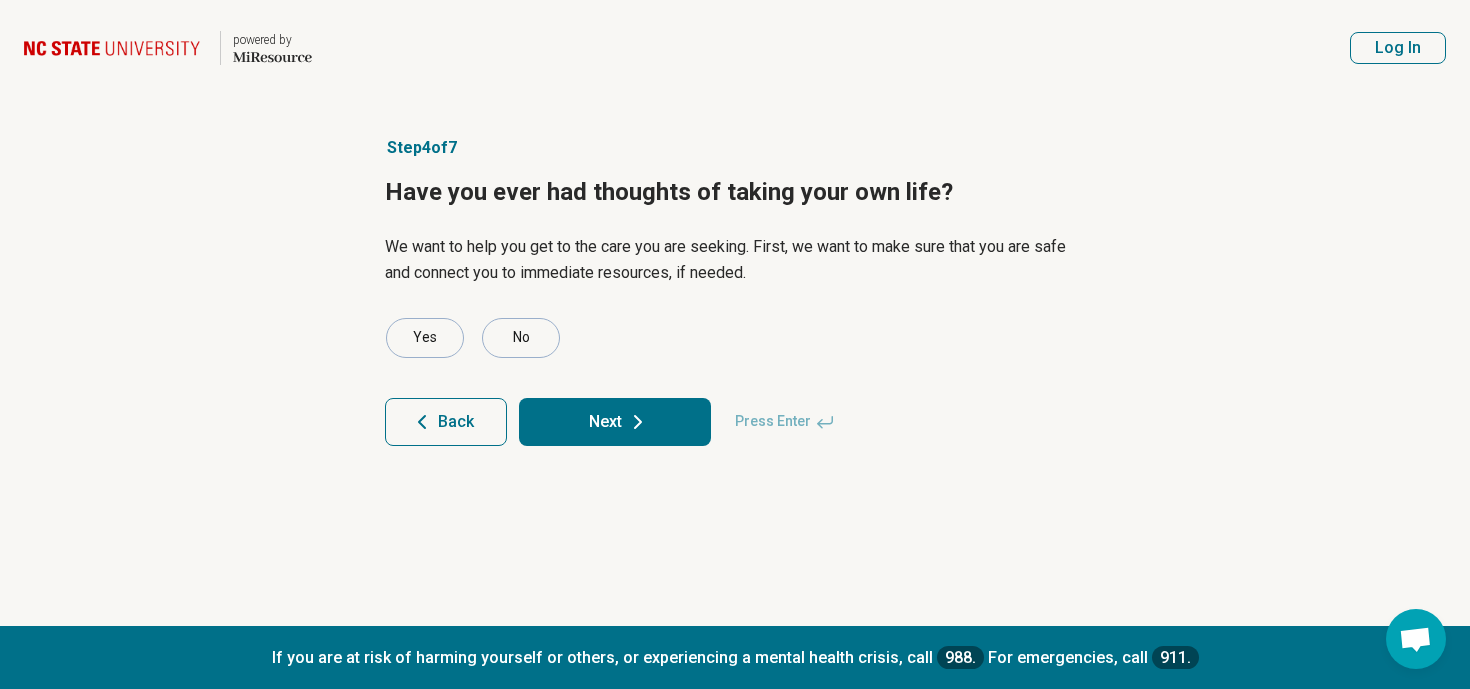 click on "Step [NUMBER] of [NUMBER] Have you ever had thoughts of taking your own life? We want to help you get to the care you are seeking. First, we want to make sure that you are safe and connect you to immediate resources, if needed. Yes No Back Next Press Enter" at bounding box center [735, 361] 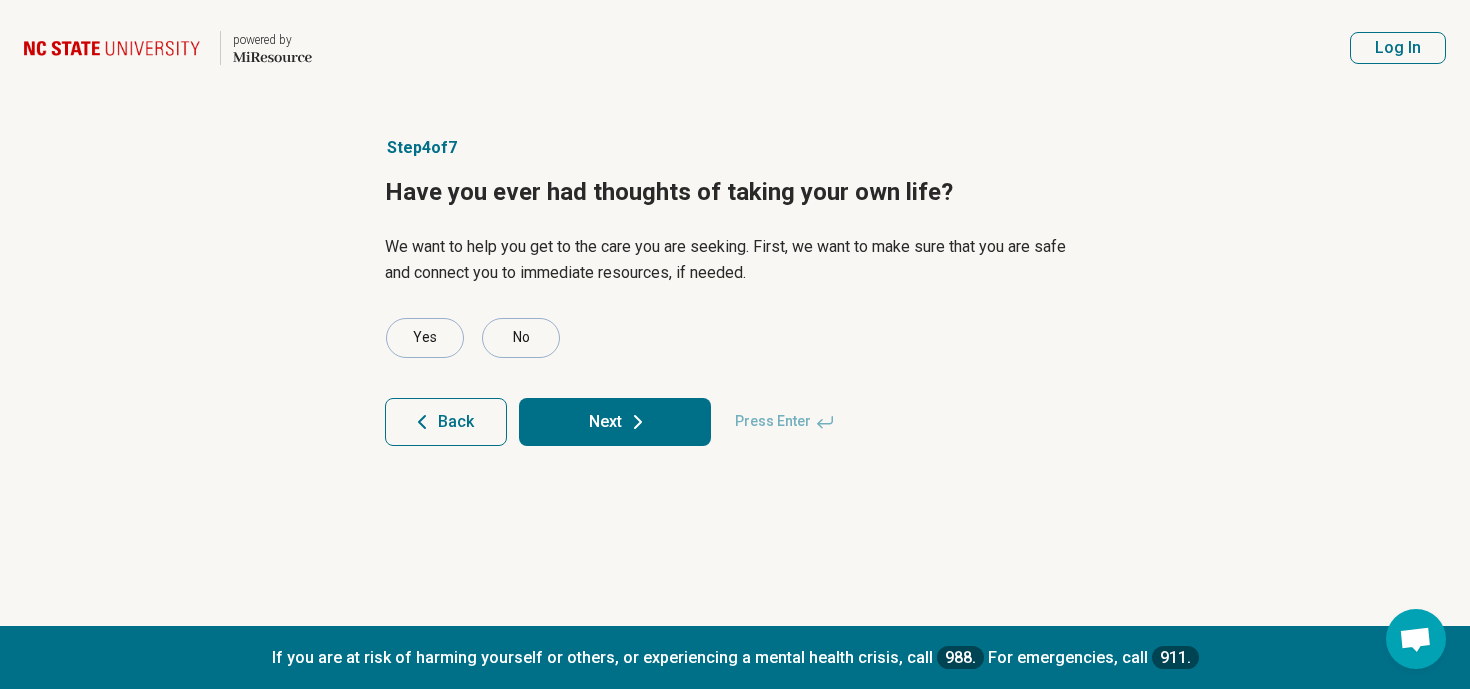 click on "Next" at bounding box center [615, 422] 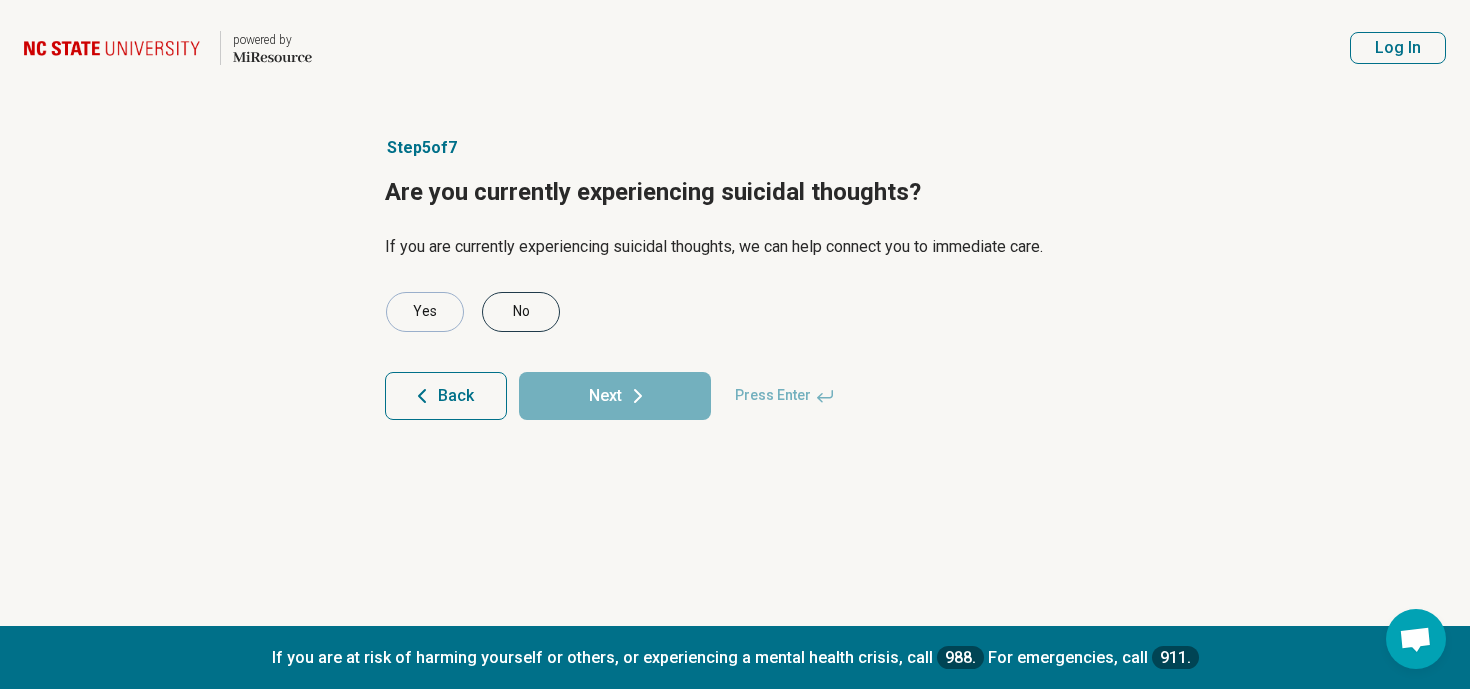 click on "No" at bounding box center (521, 312) 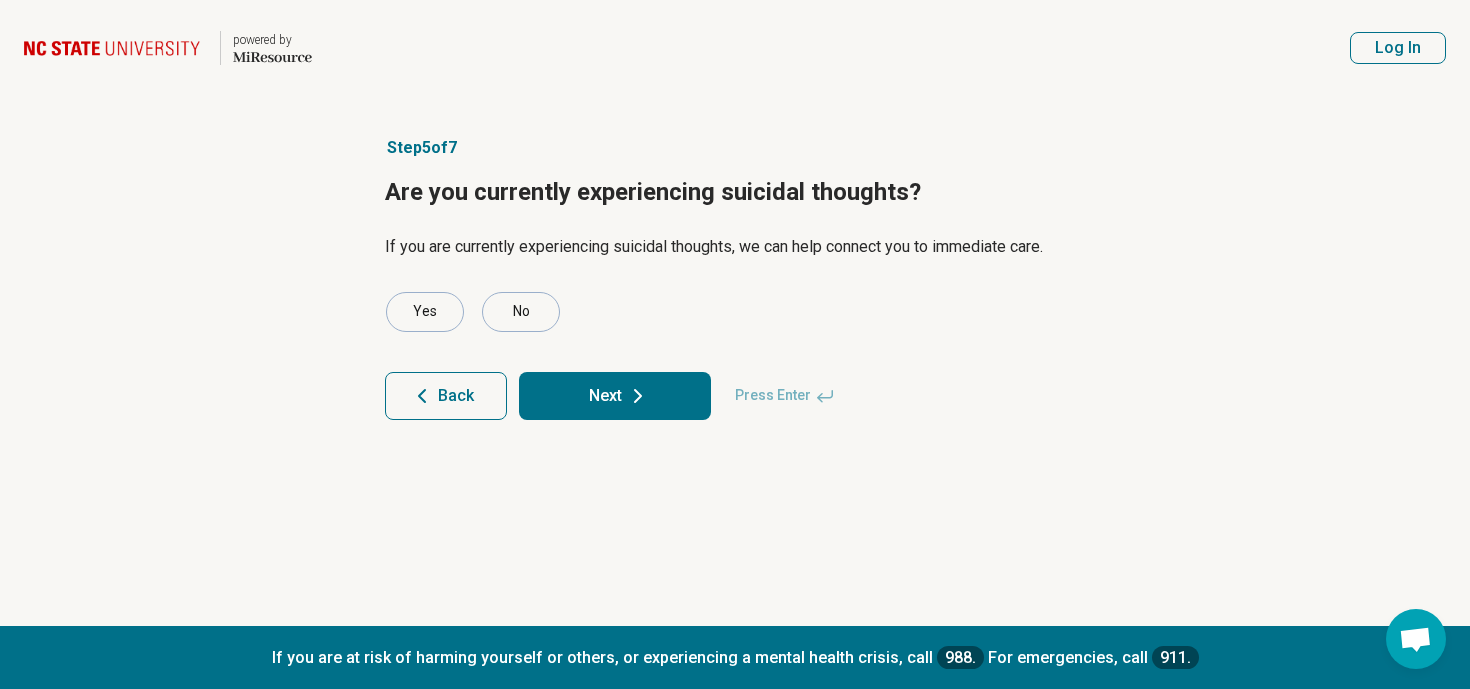click on "Next" at bounding box center (615, 396) 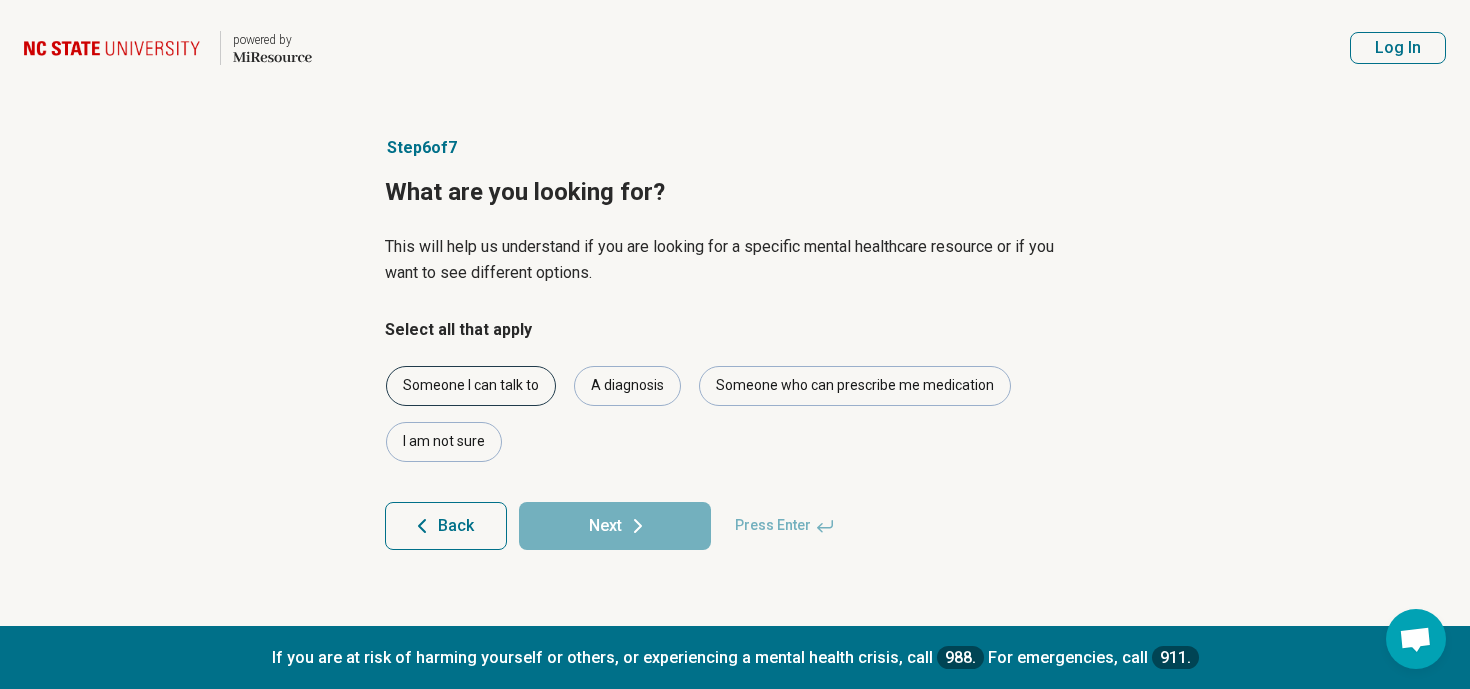 click on "Someone I can talk to" at bounding box center [471, 386] 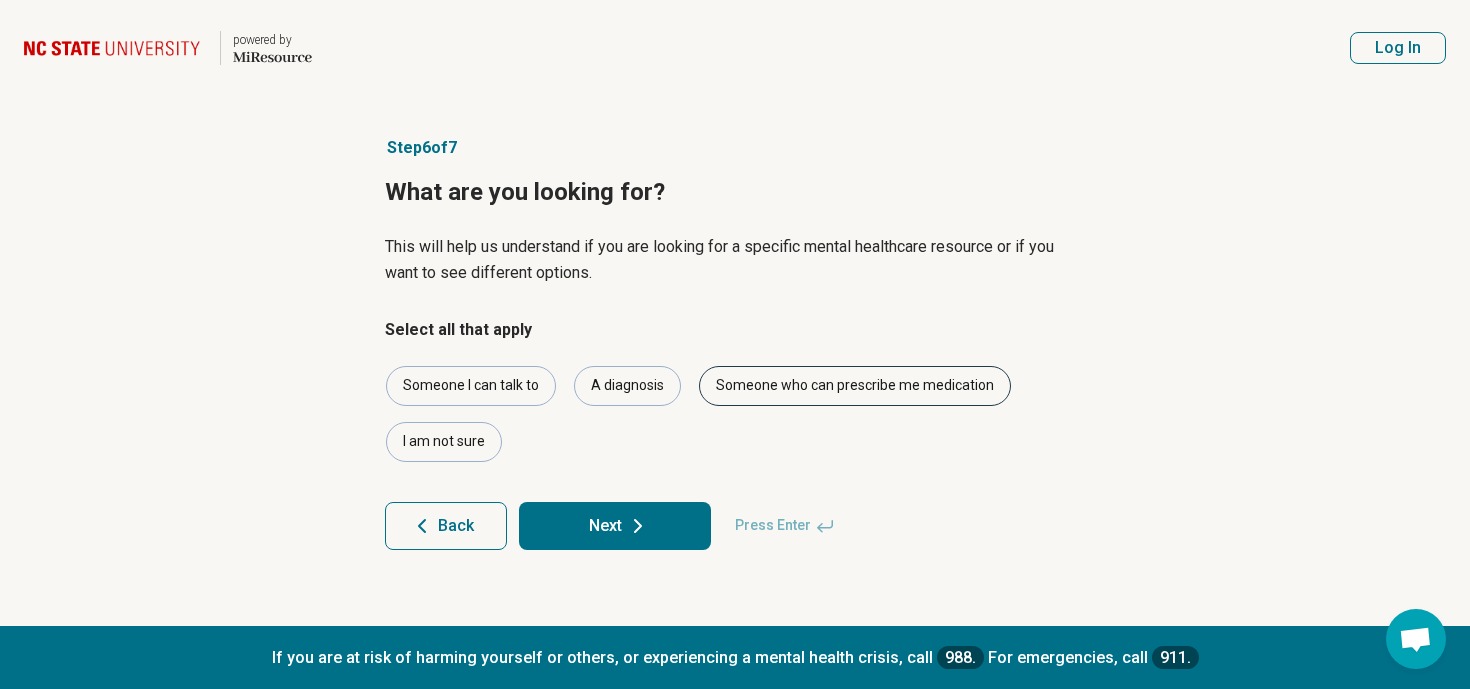 click on "Someone who can prescribe me medication" at bounding box center (855, 386) 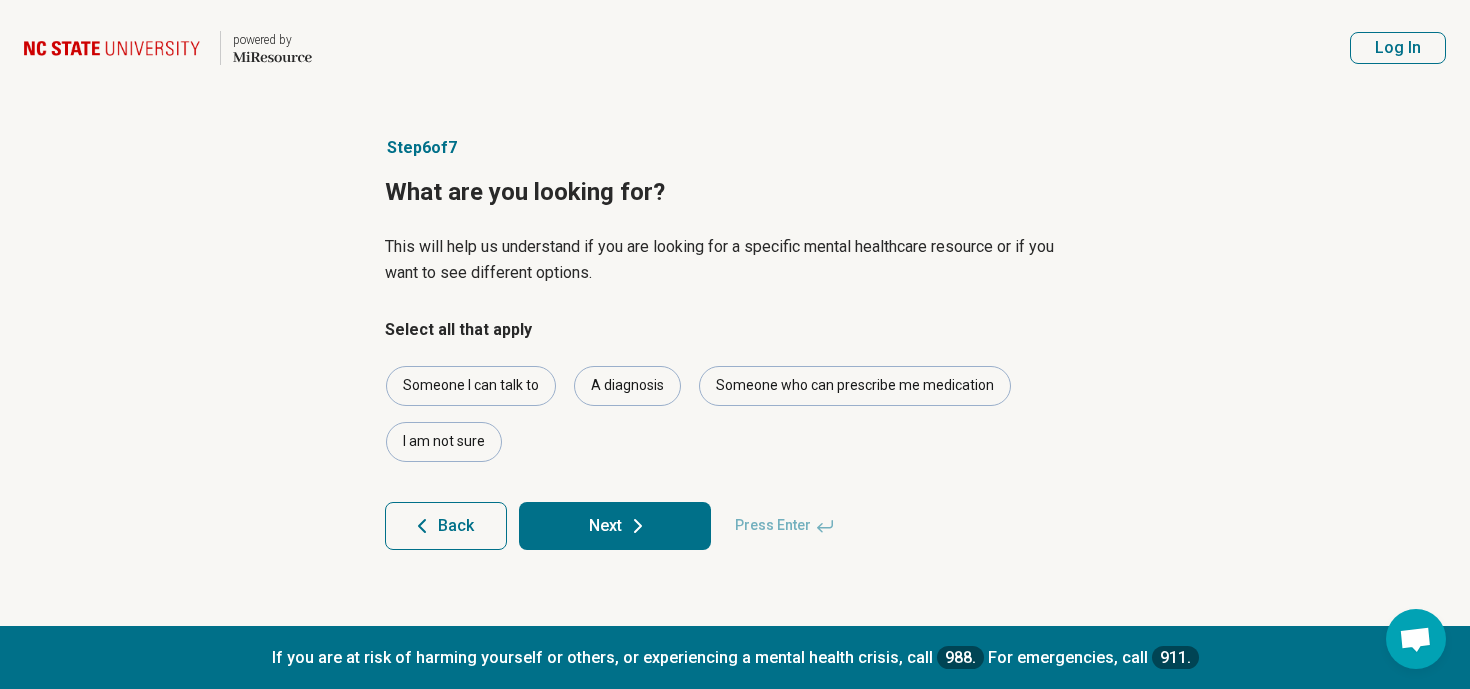 click 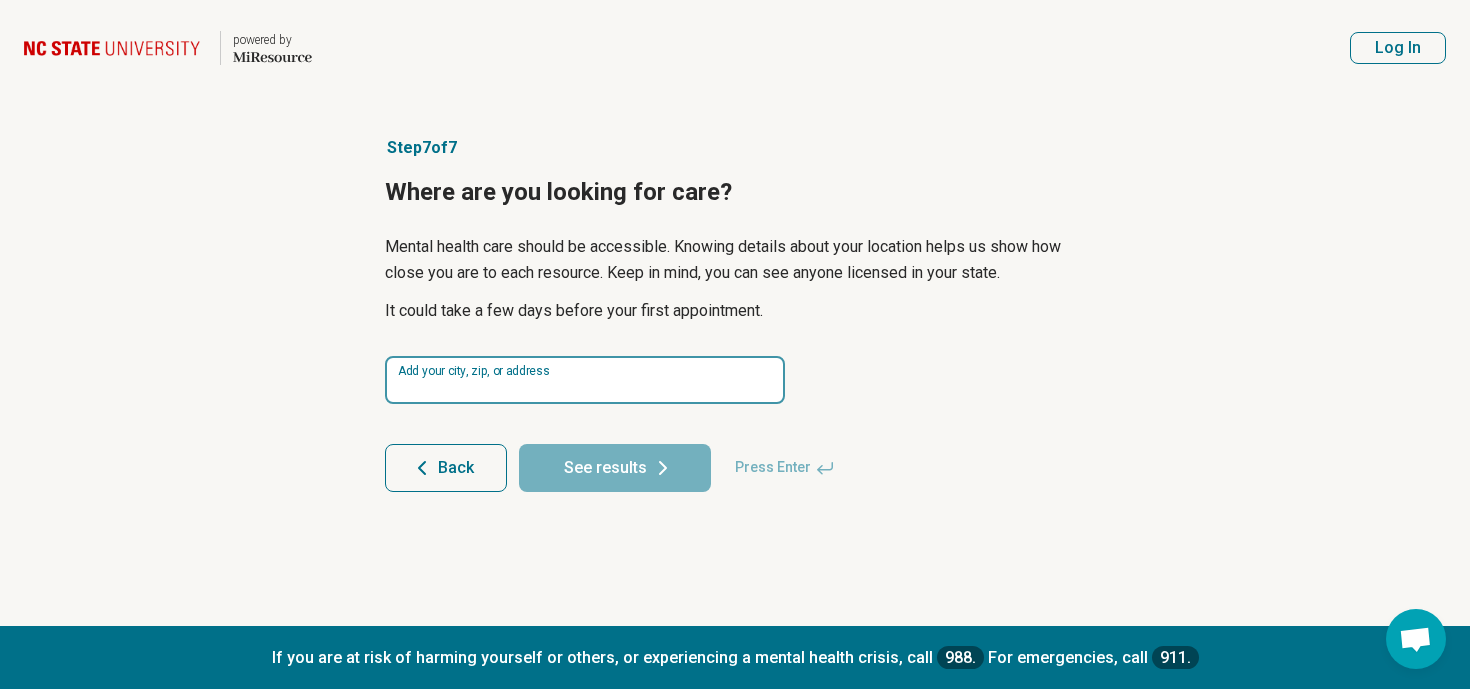 click at bounding box center (585, 380) 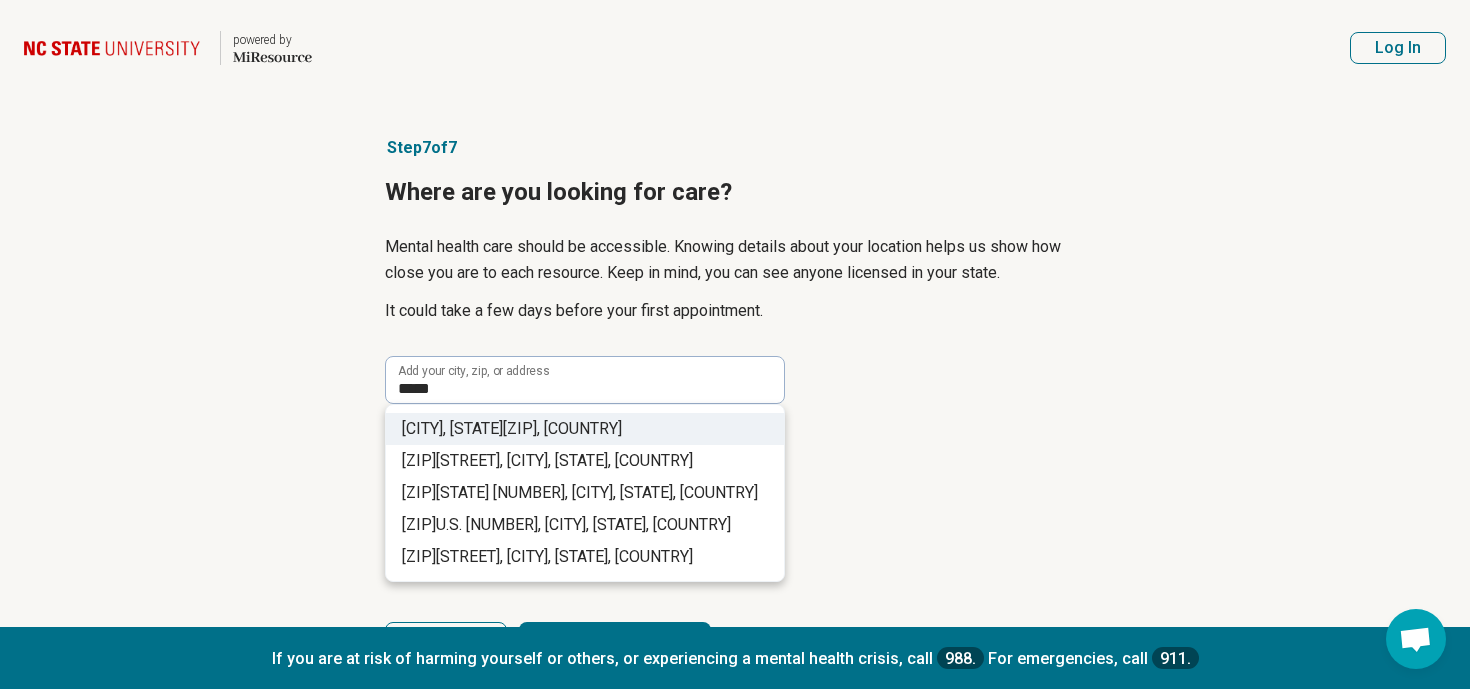 click on "[CITY], [STATE] [ZIP], [COUNTRY]" at bounding box center [585, 429] 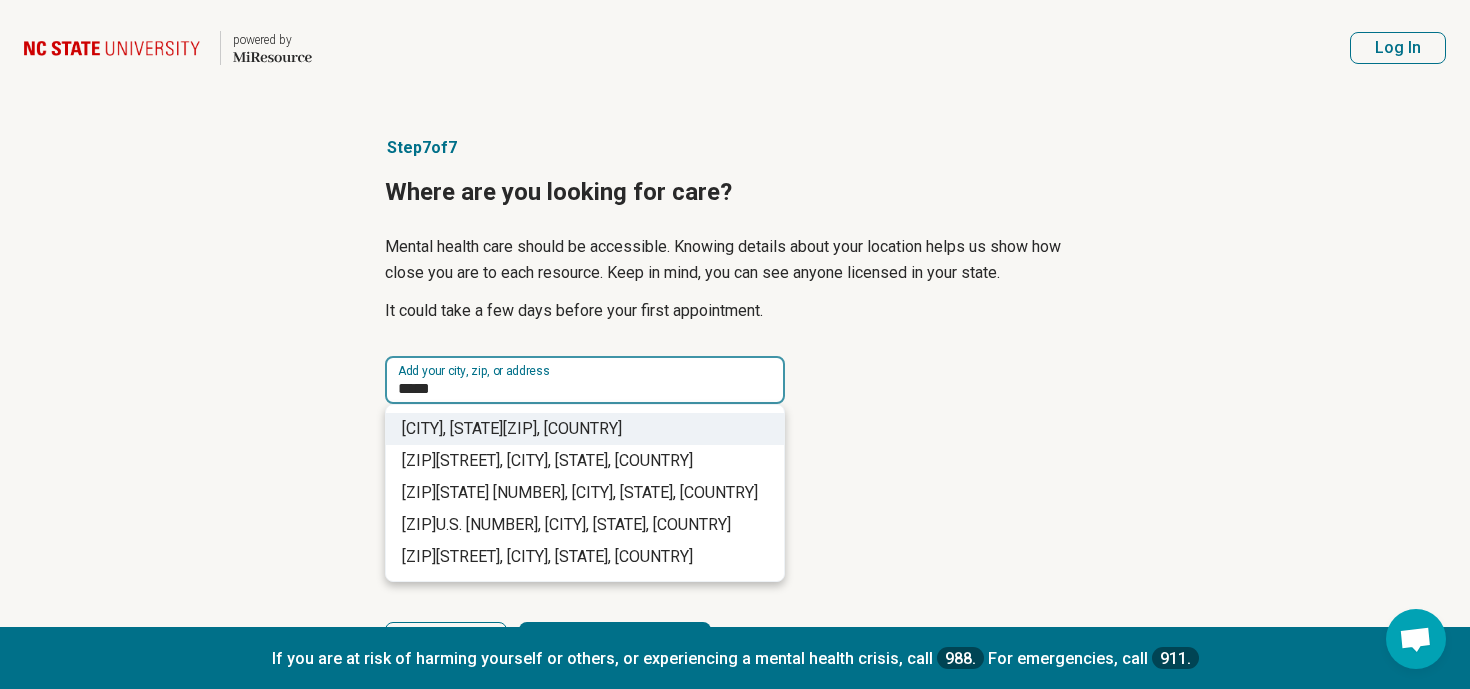 type on "**********" 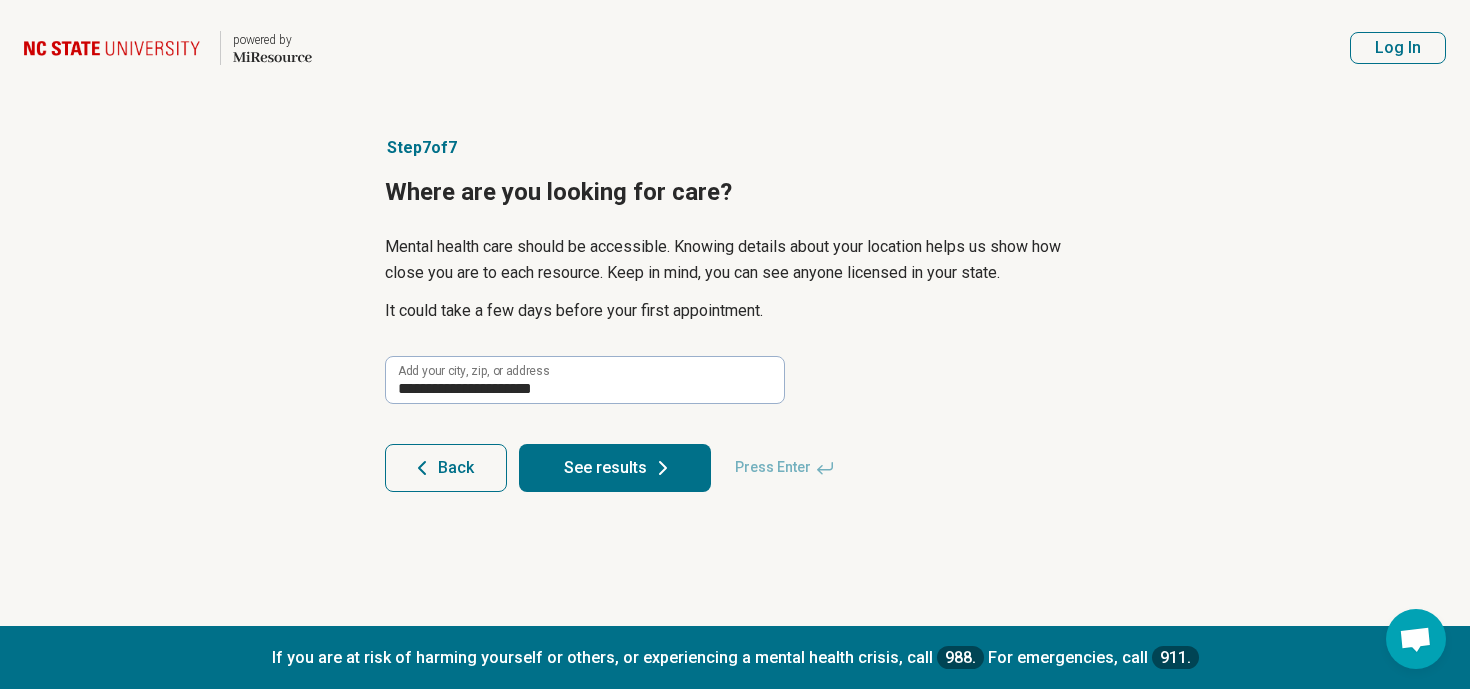 click on "See results" at bounding box center [615, 468] 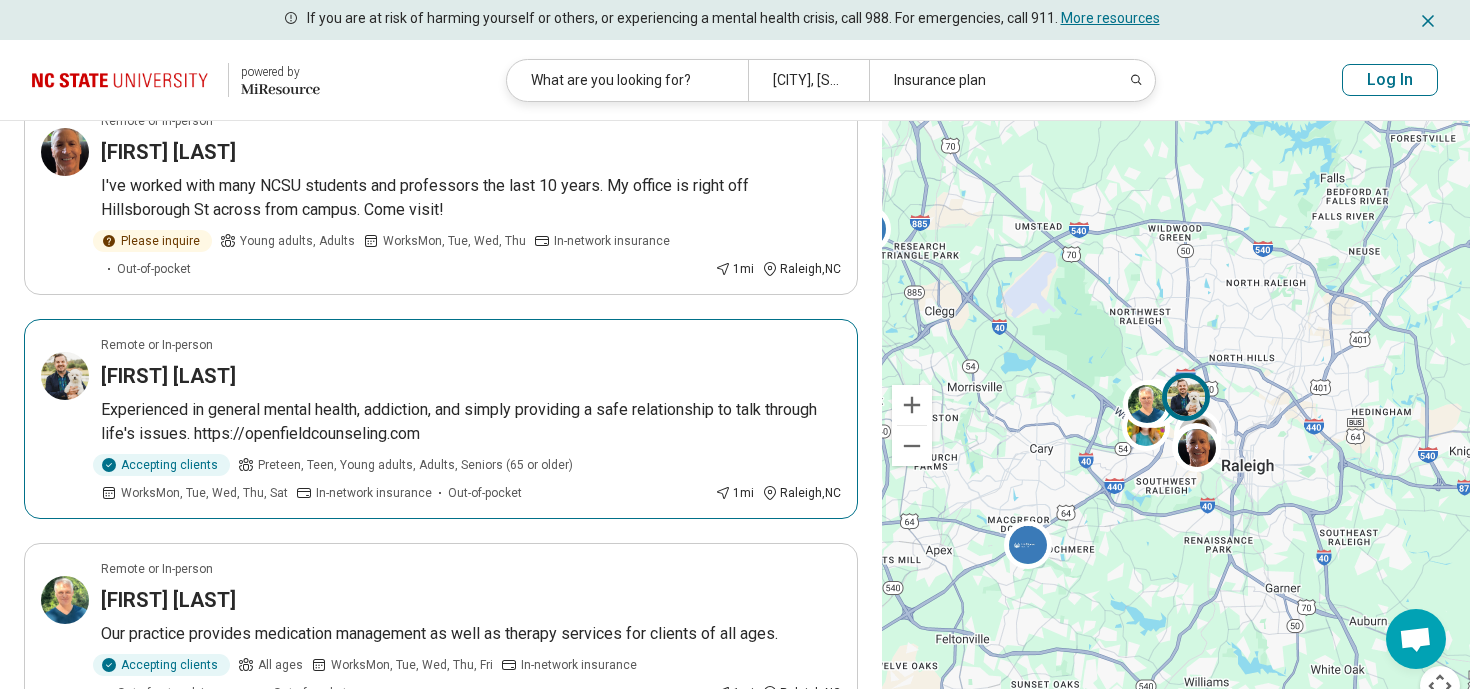 scroll, scrollTop: 1860, scrollLeft: 0, axis: vertical 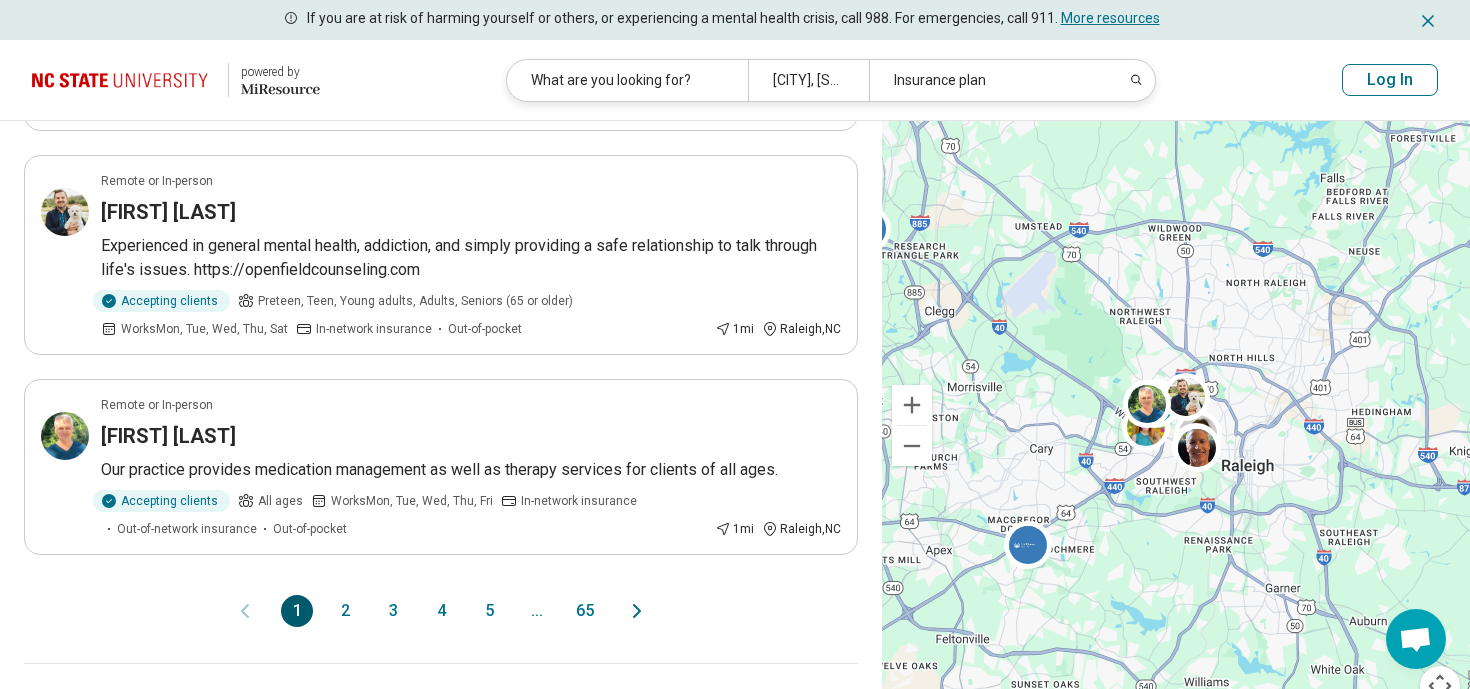 click on "2" at bounding box center (345, 611) 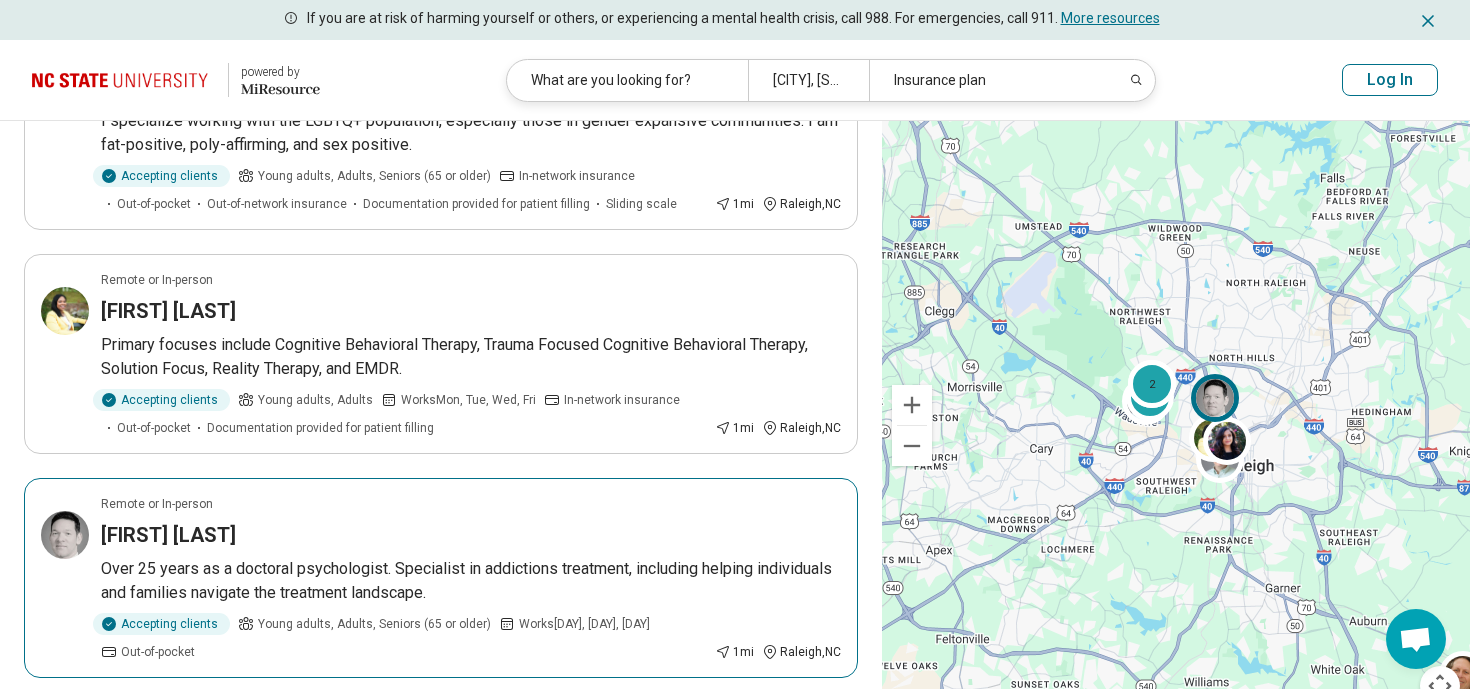 scroll, scrollTop: 948, scrollLeft: 0, axis: vertical 